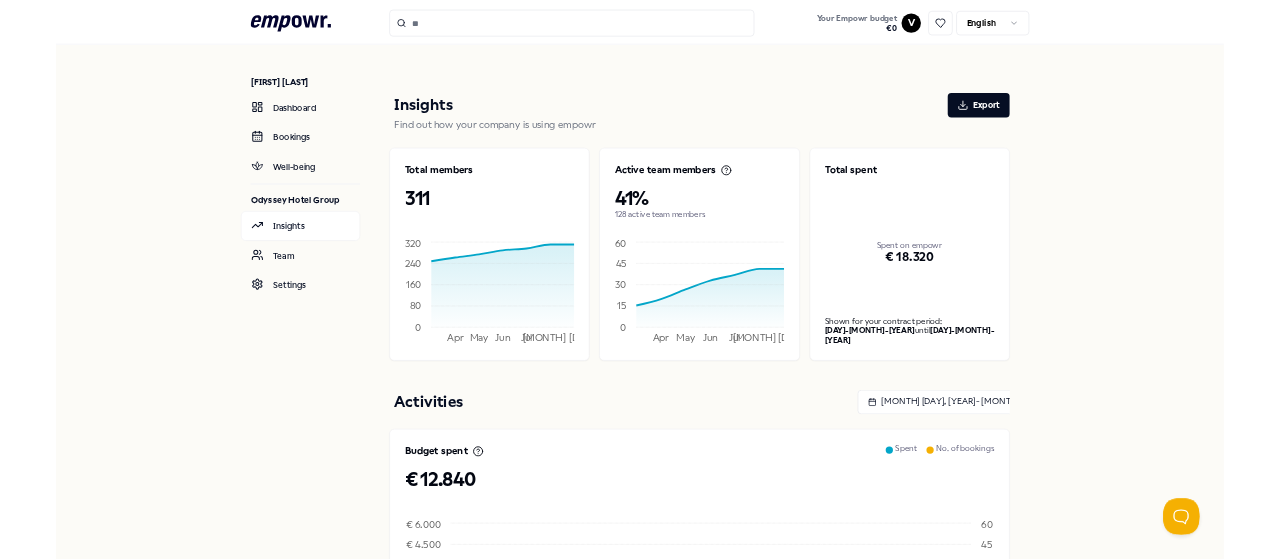 scroll, scrollTop: 0, scrollLeft: 0, axis: both 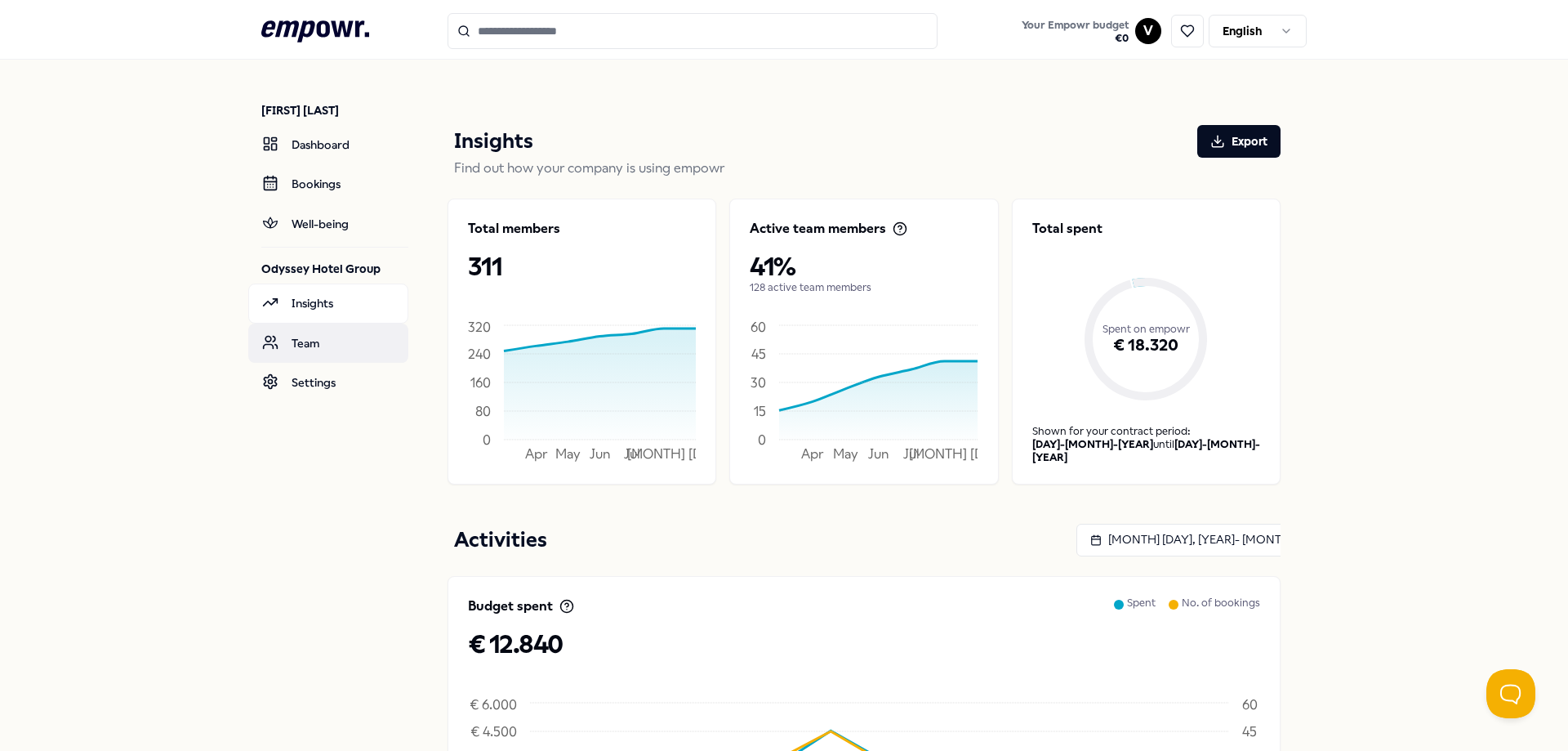 click on "Team" at bounding box center (328, 343) 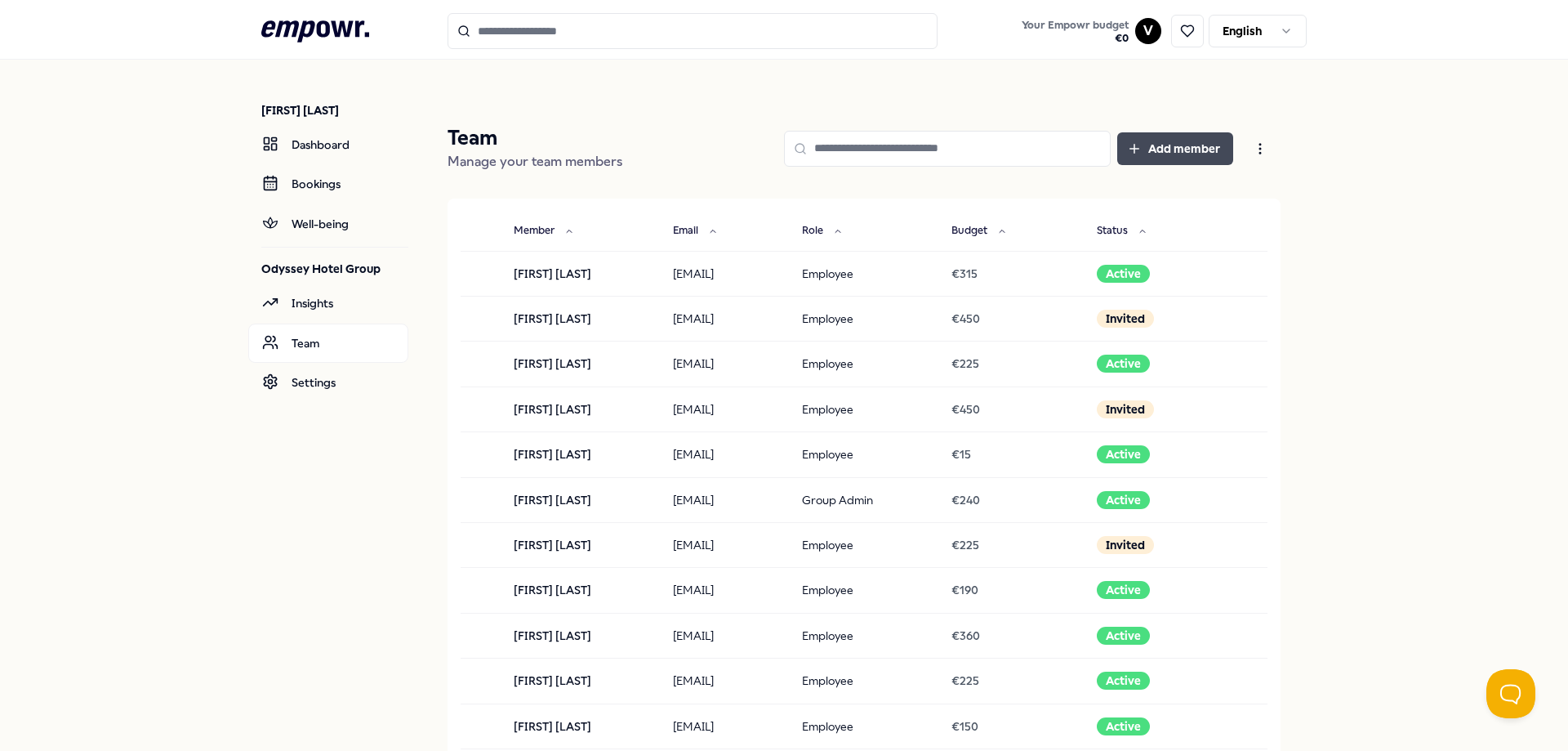 click on "Add member" at bounding box center (1175, 149) 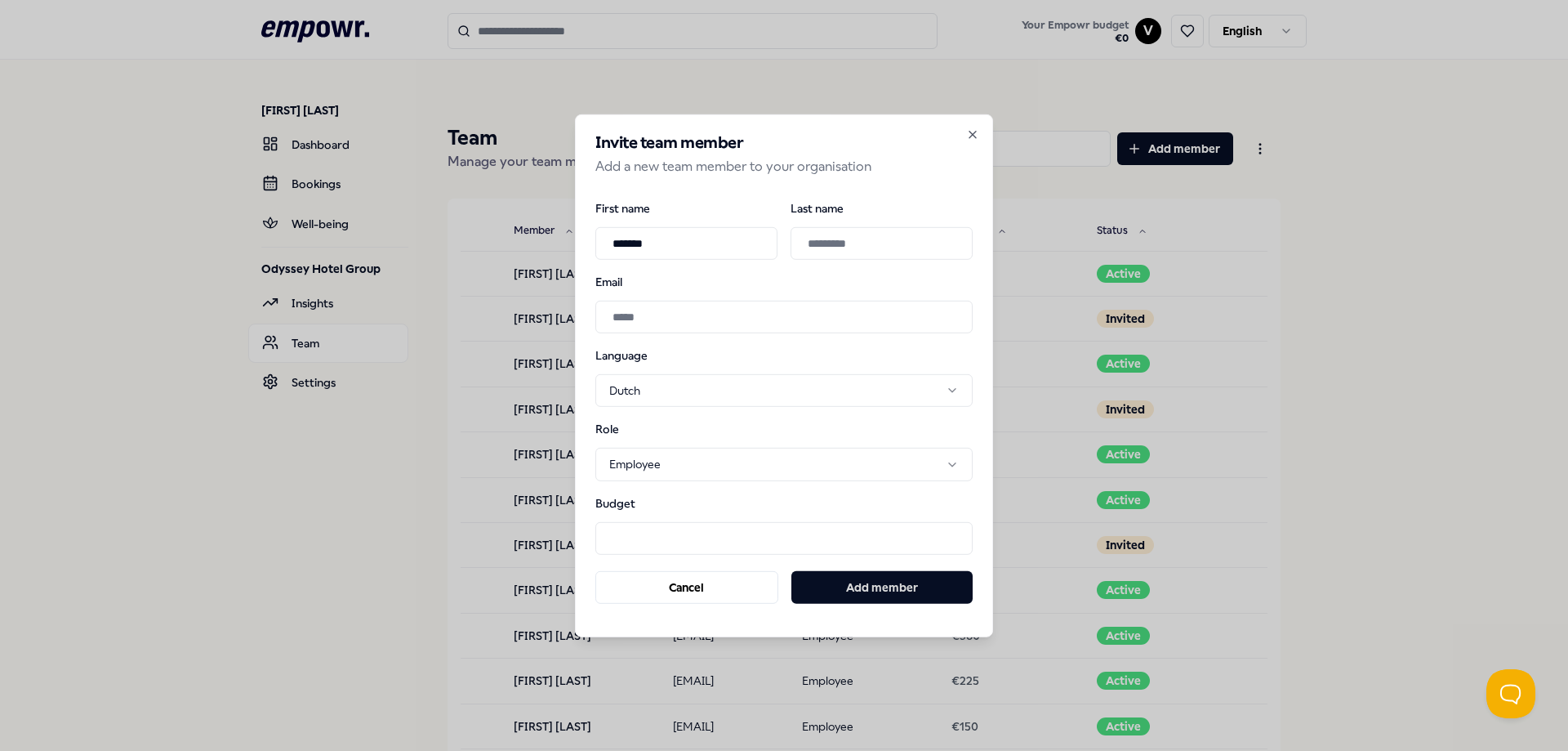 type on "*******" 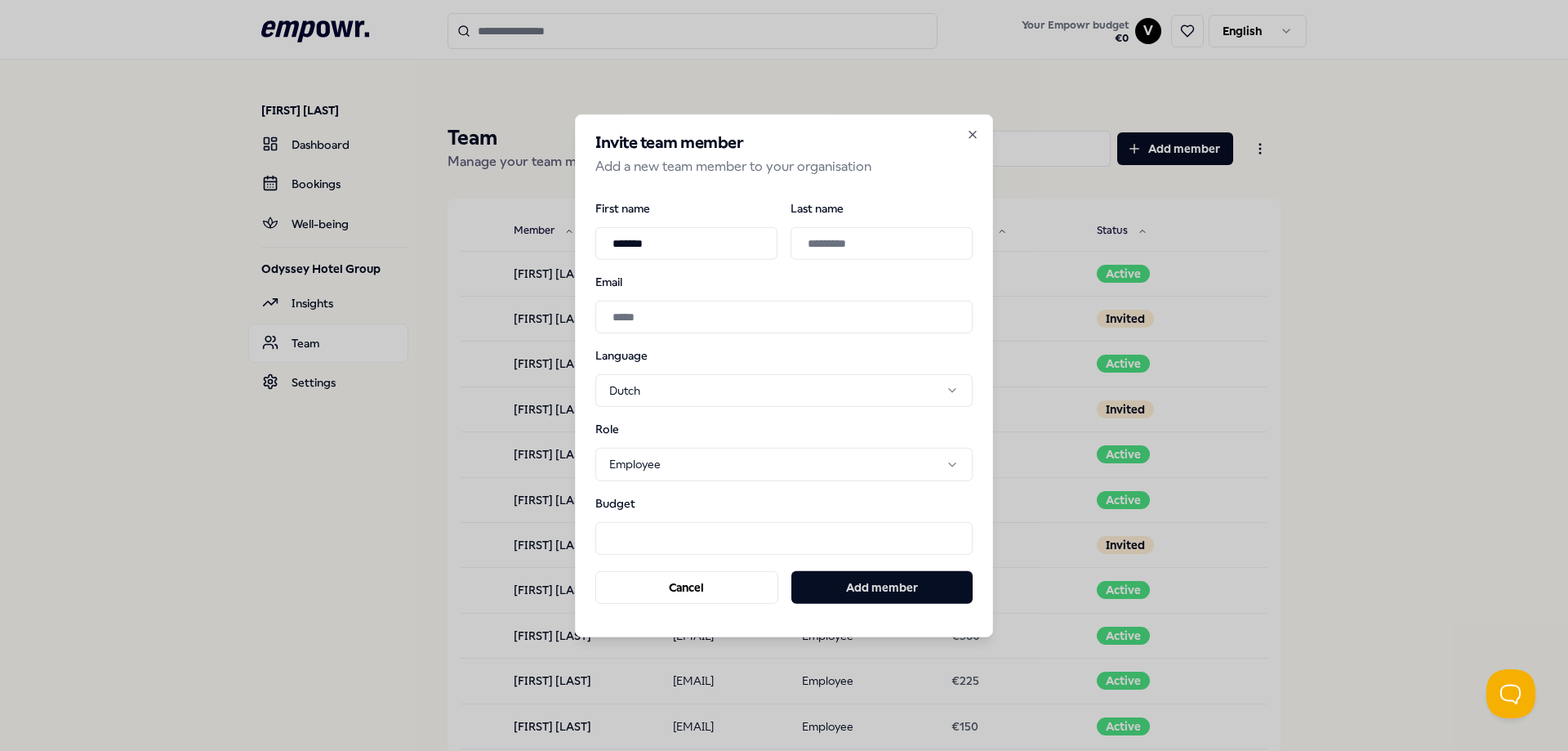 paste on "**********" 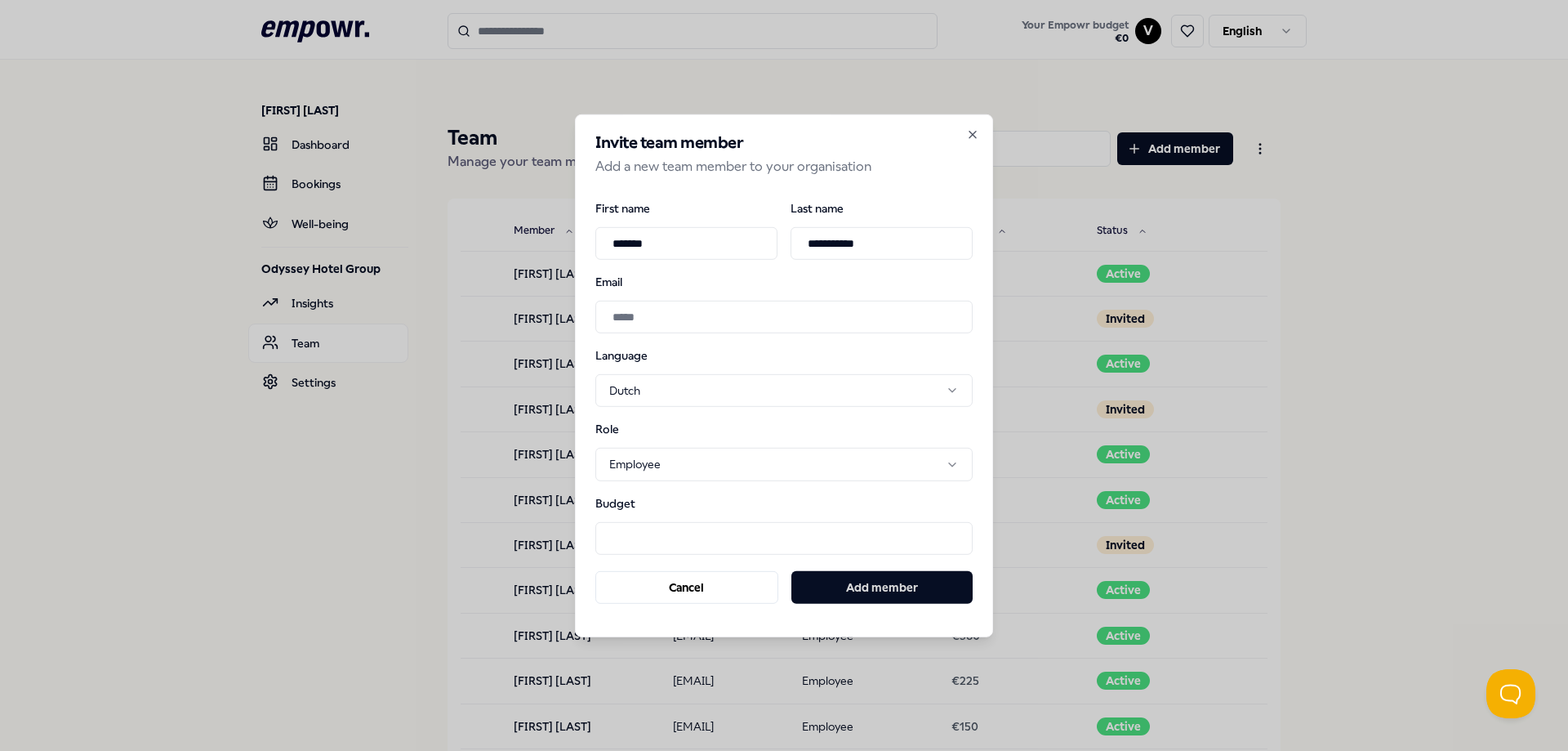 type on "**********" 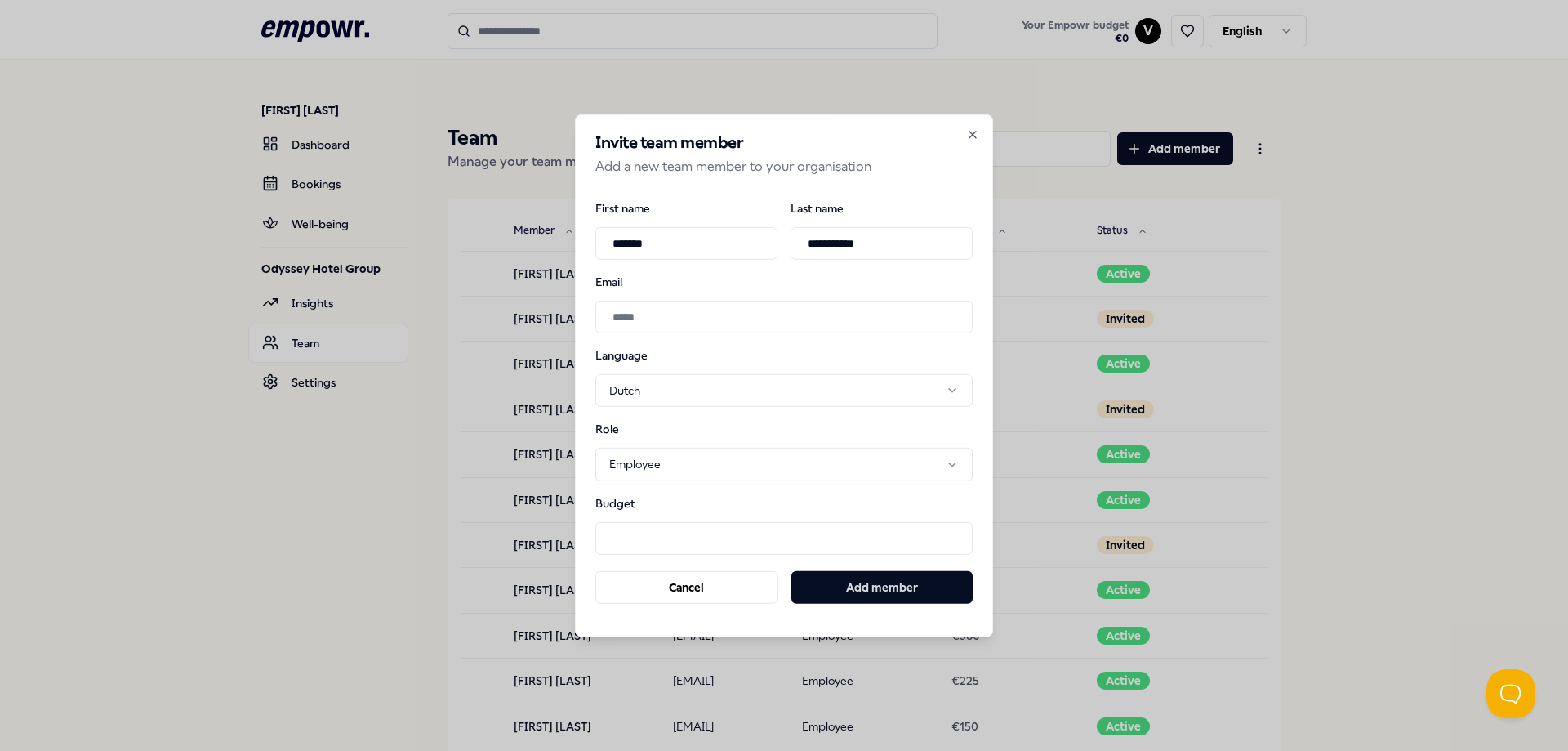 click on "Email" at bounding box center (784, 317) 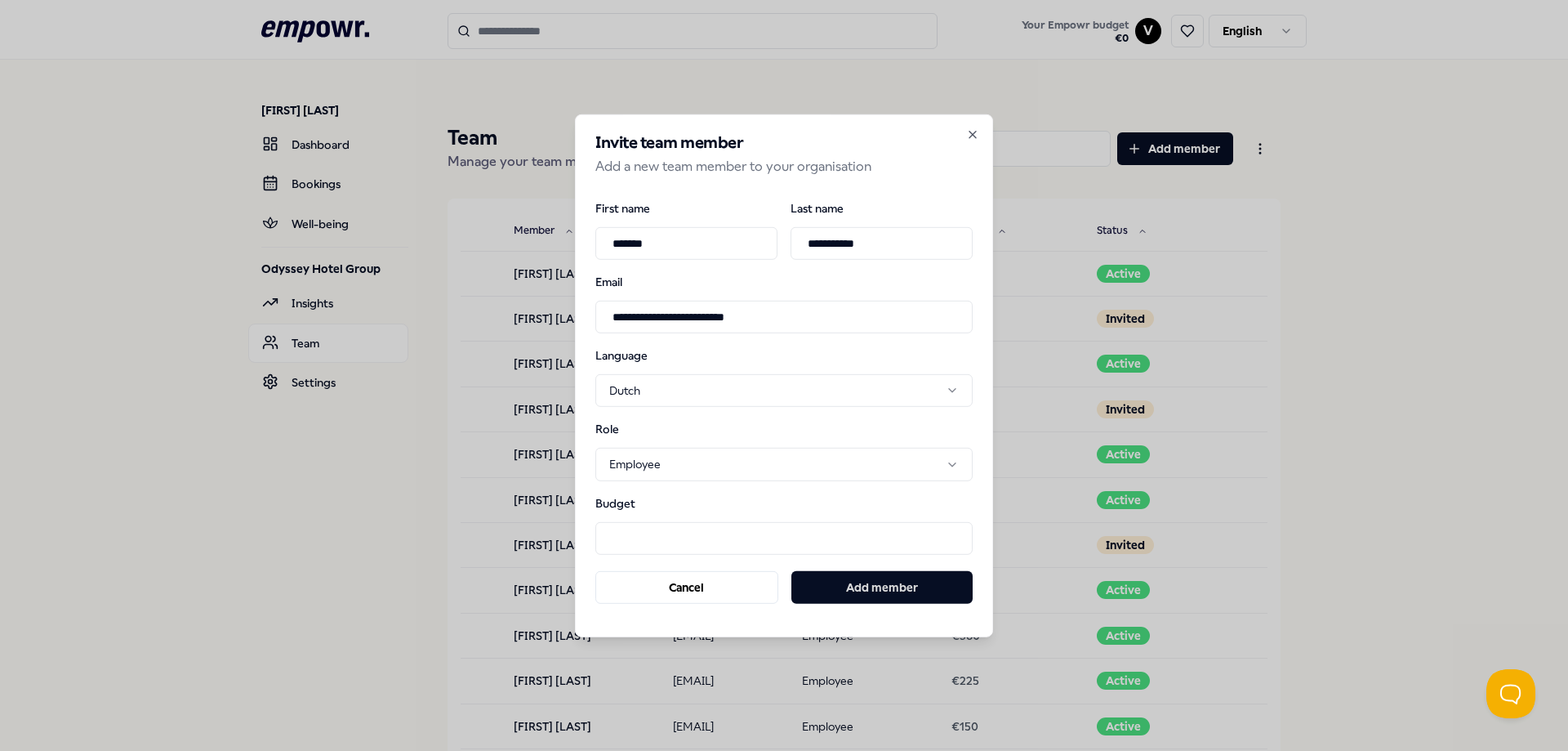 type on "**********" 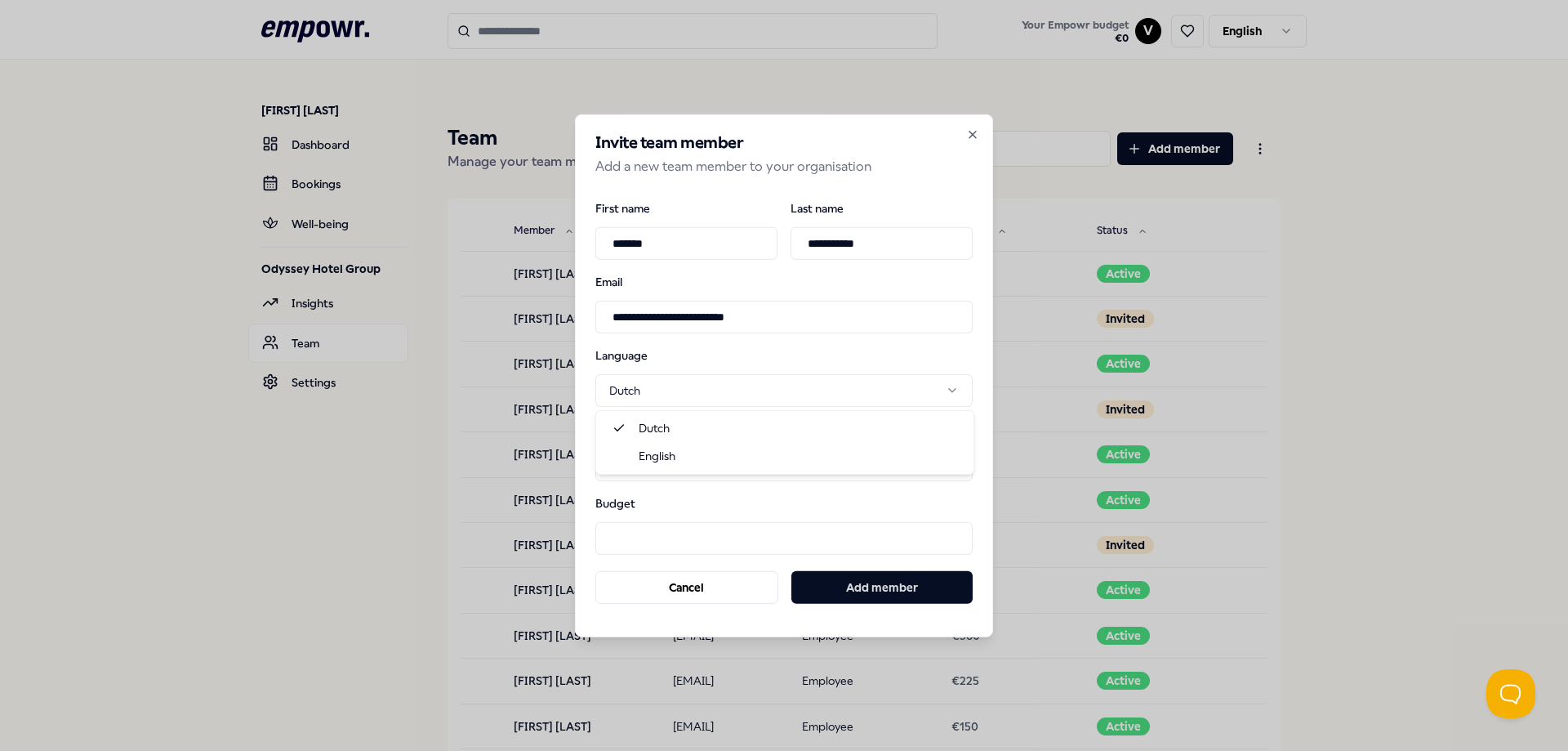 select on "**" 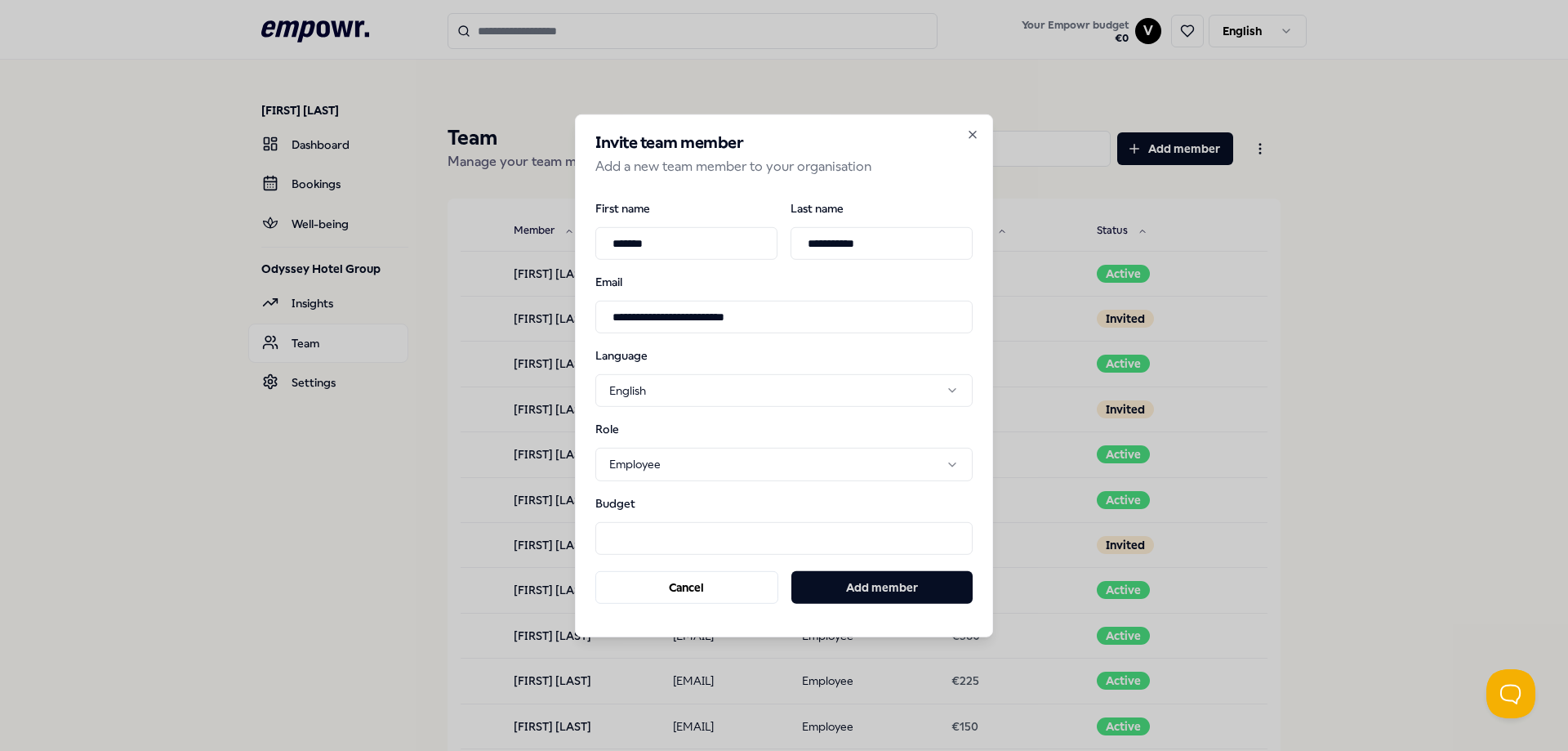 drag, startPoint x: 625, startPoint y: 536, endPoint x: 561, endPoint y: 539, distance: 64.07027 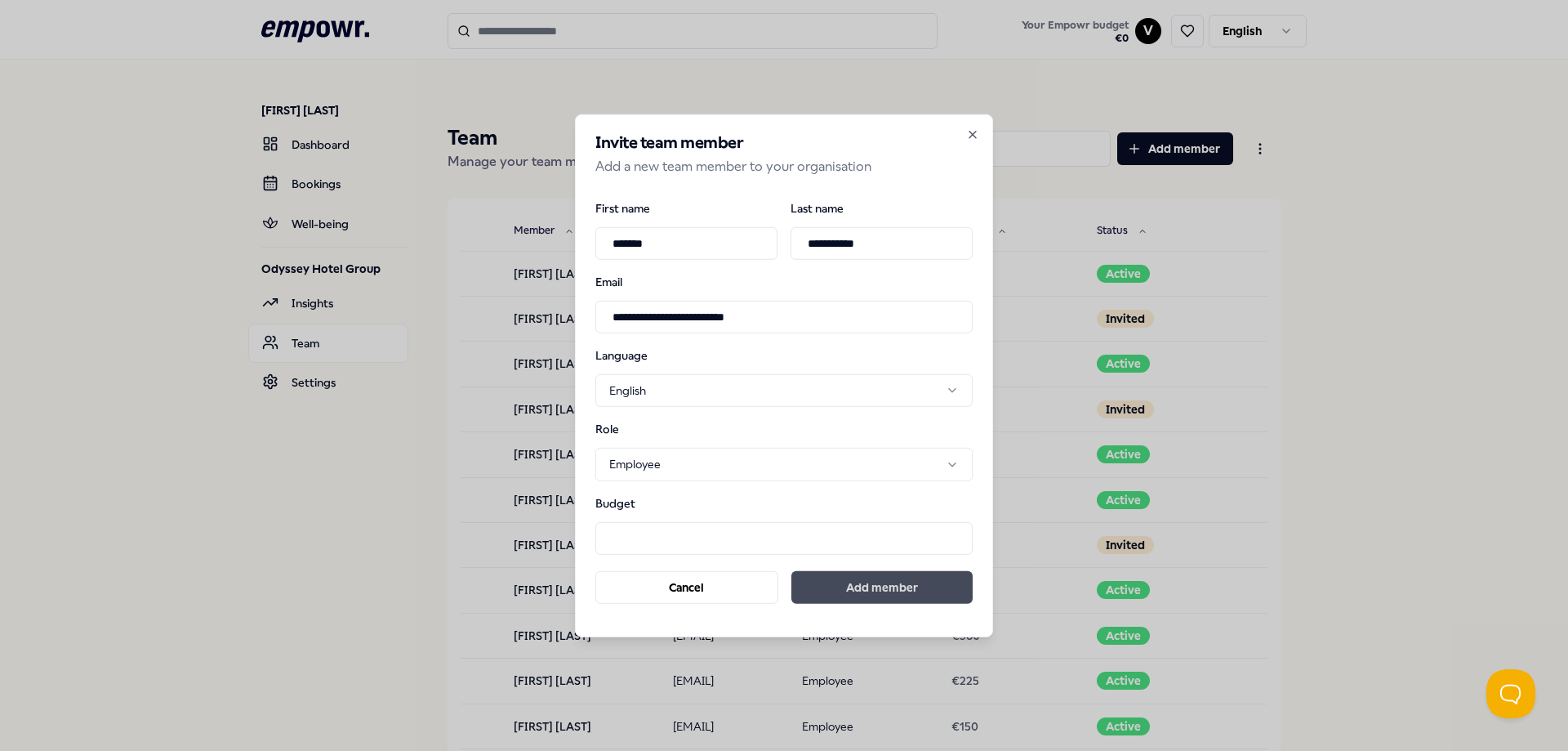 type on "***" 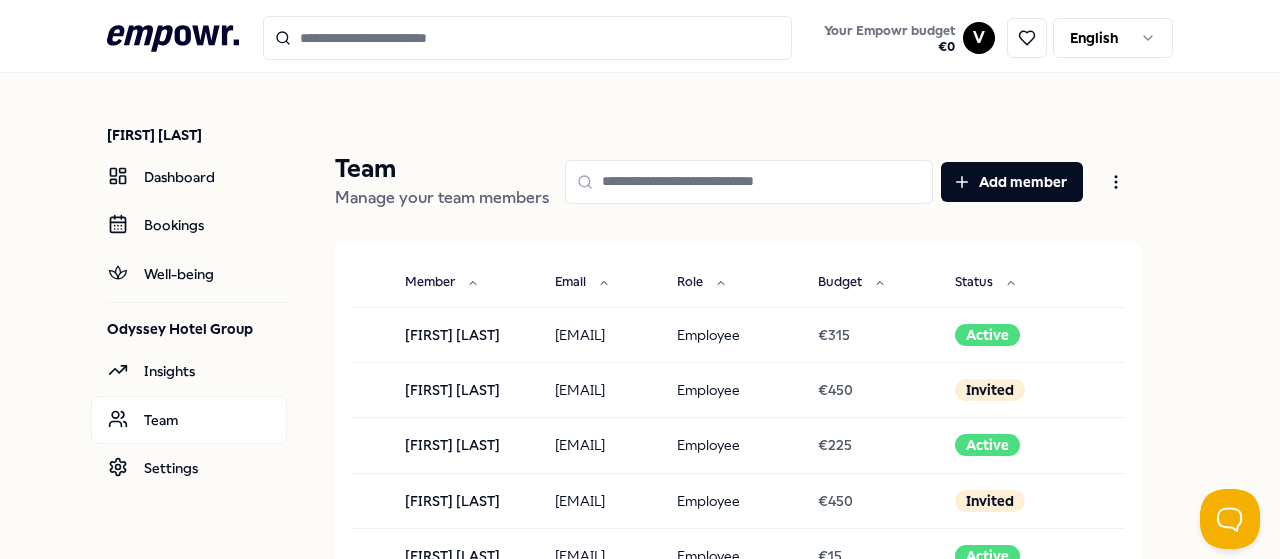 click at bounding box center (749, 182) 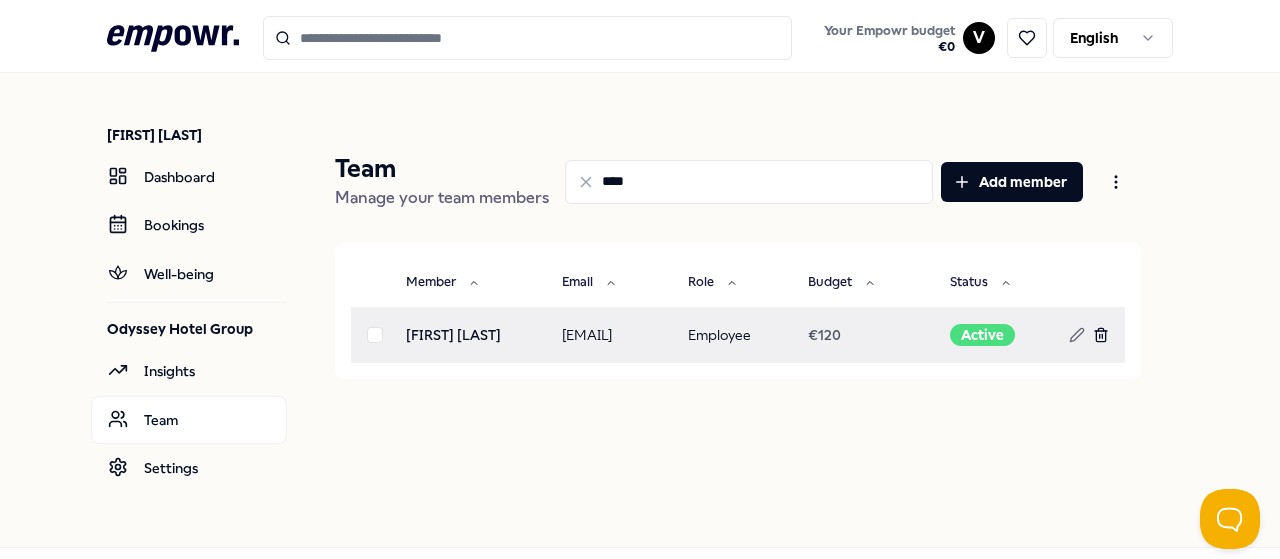 click 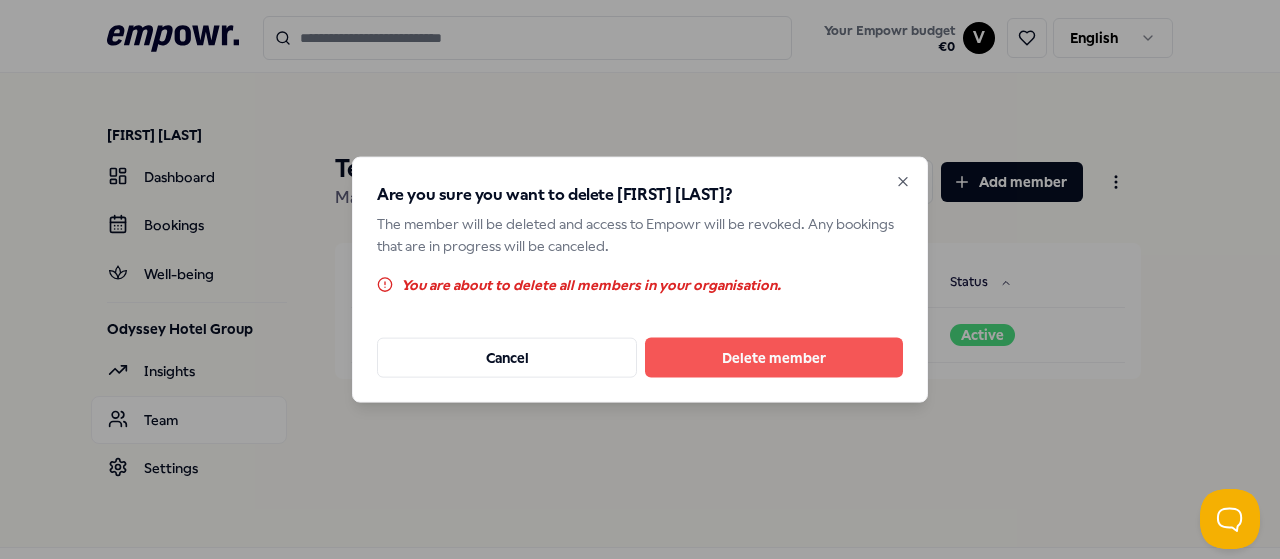 click on "Delete member" at bounding box center (774, 358) 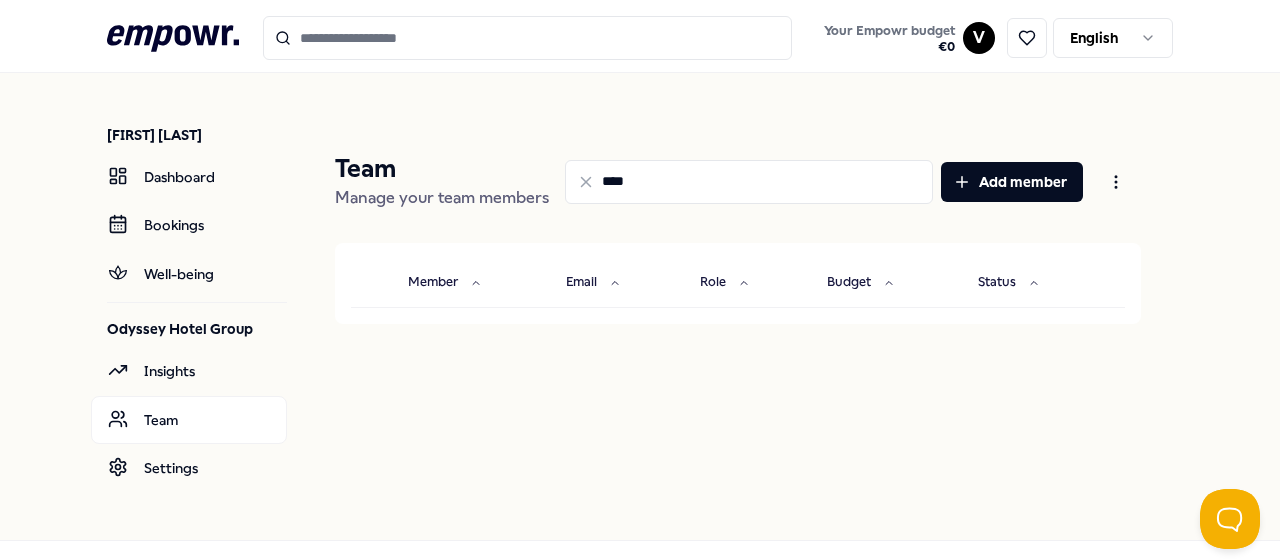 drag, startPoint x: 698, startPoint y: 175, endPoint x: 546, endPoint y: 166, distance: 152.26622 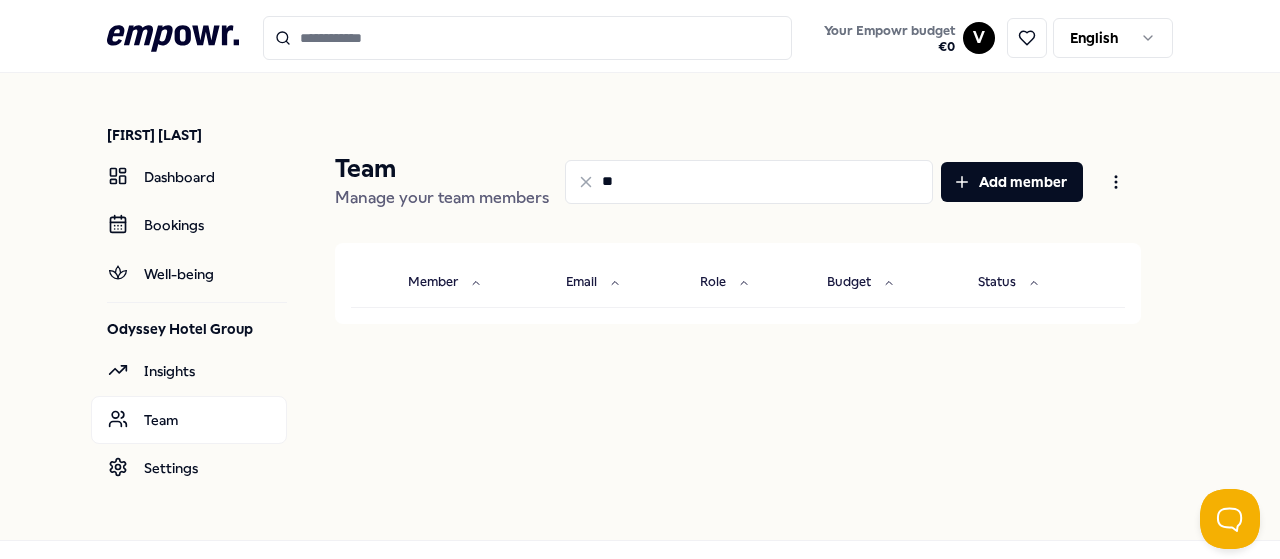 type on "*" 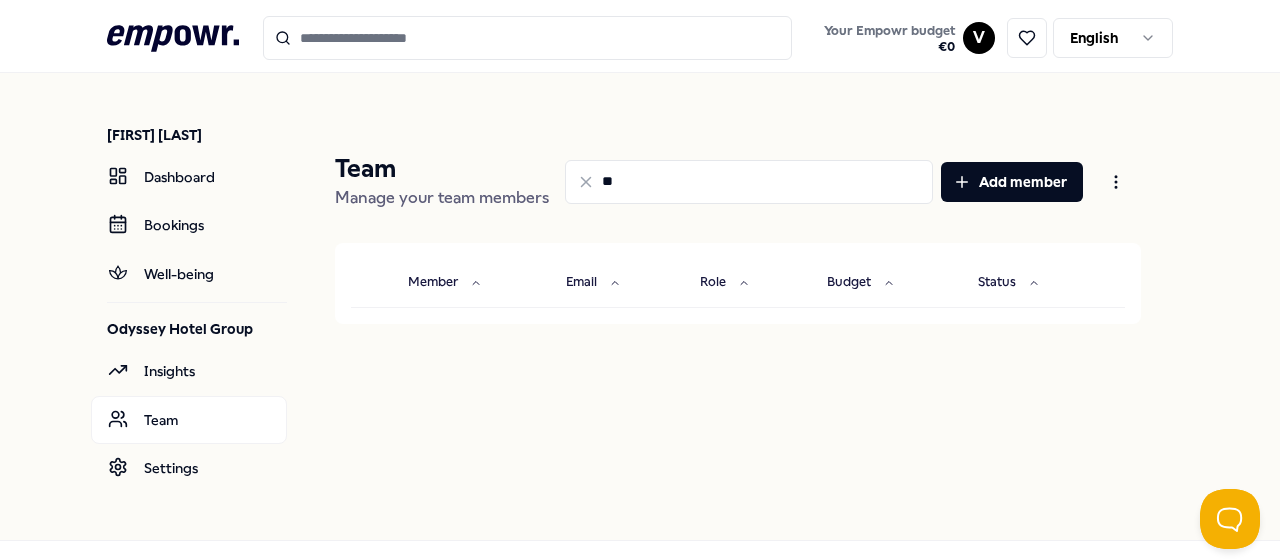 type on "*" 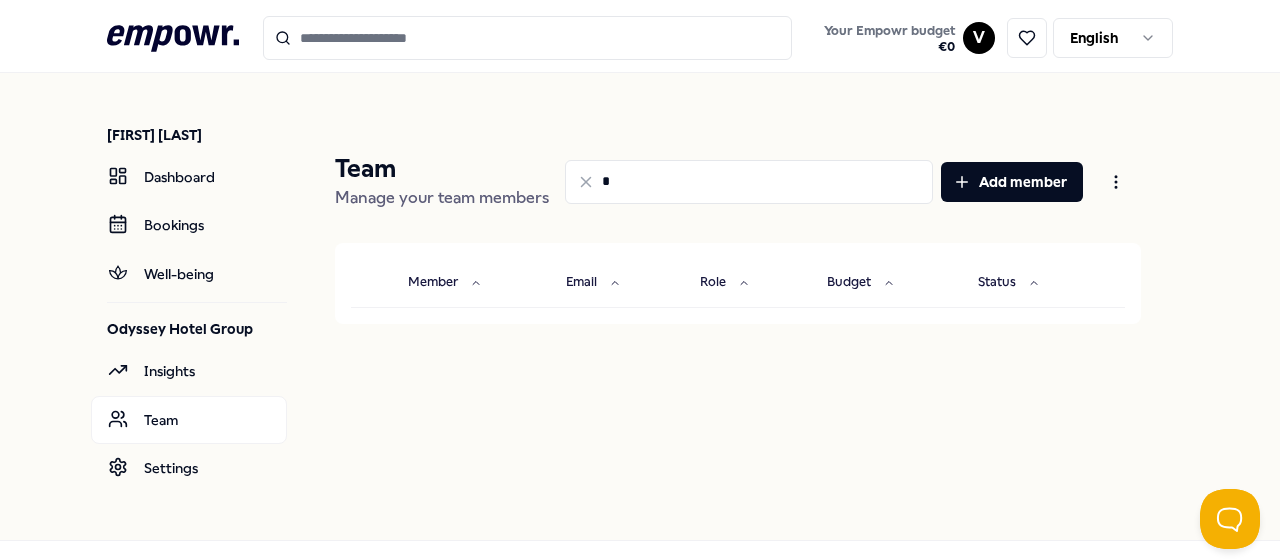 type 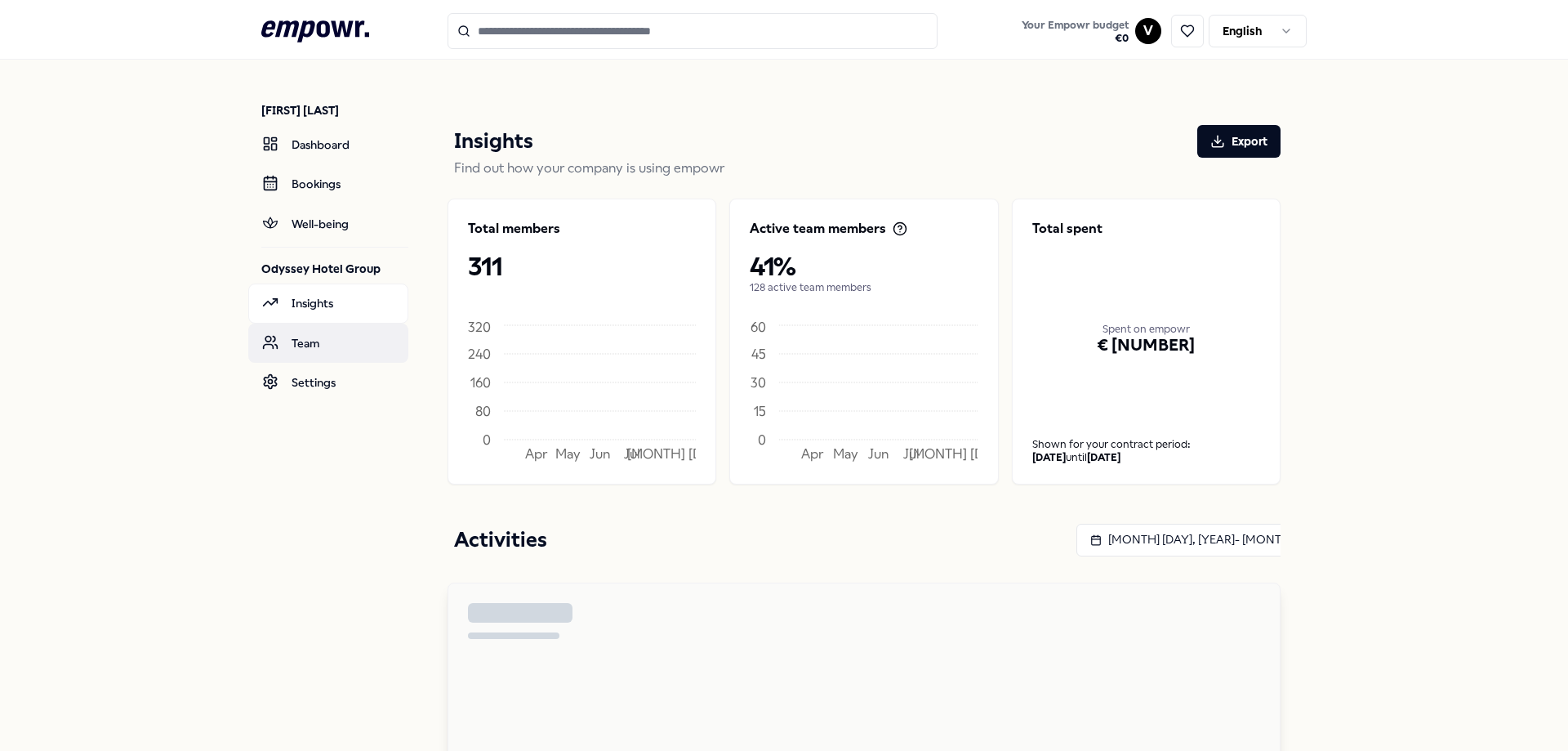 scroll, scrollTop: 0, scrollLeft: 0, axis: both 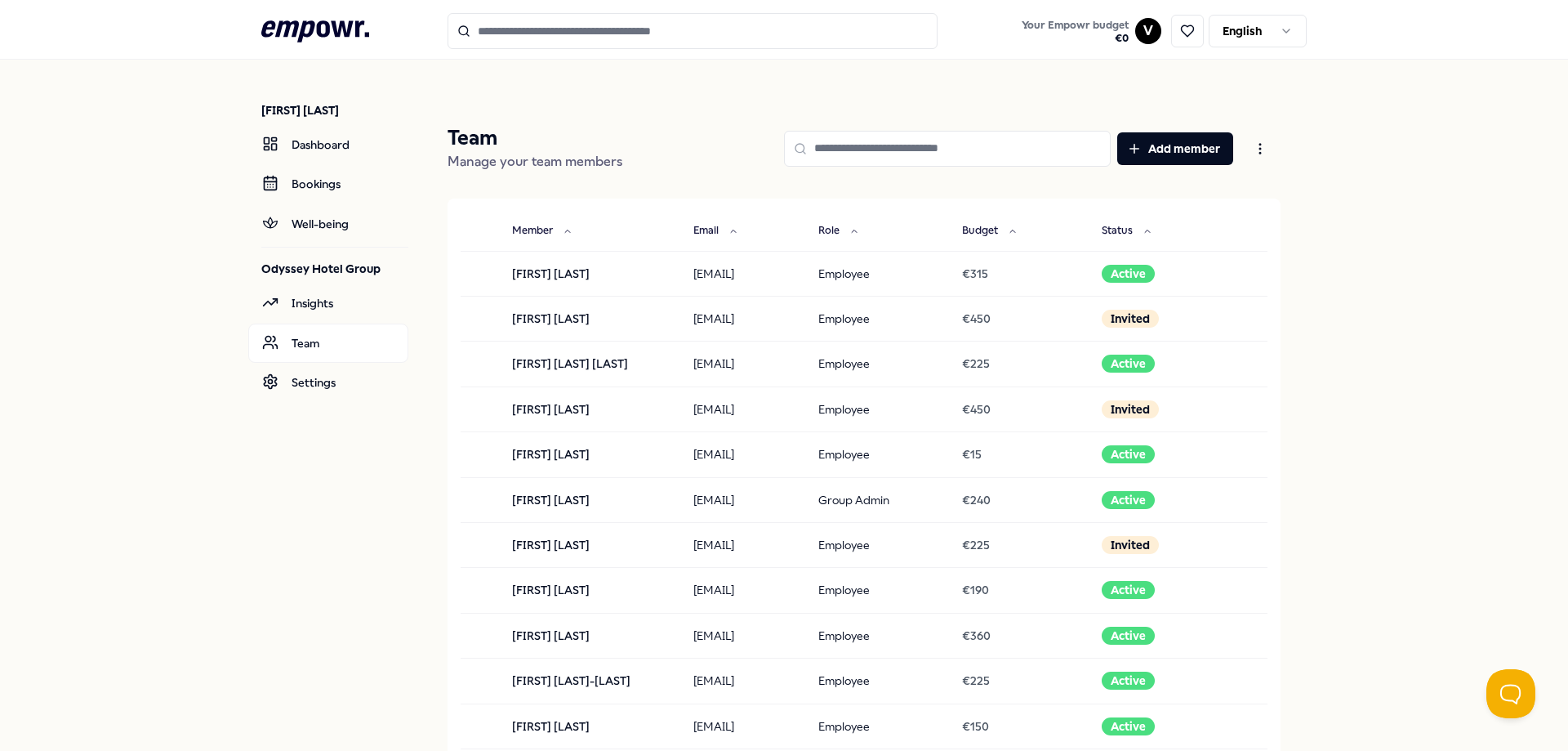 click at bounding box center (947, 149) 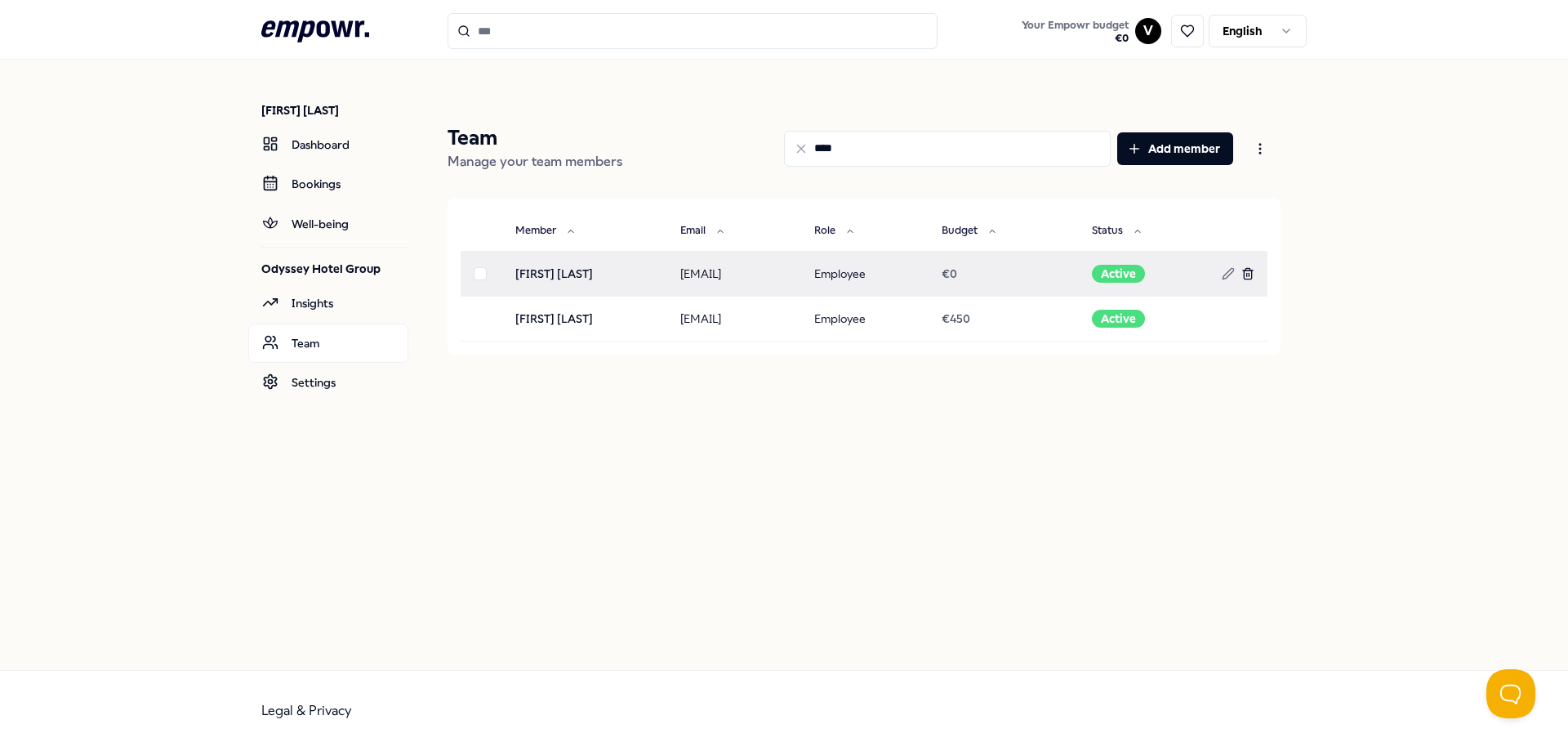 click 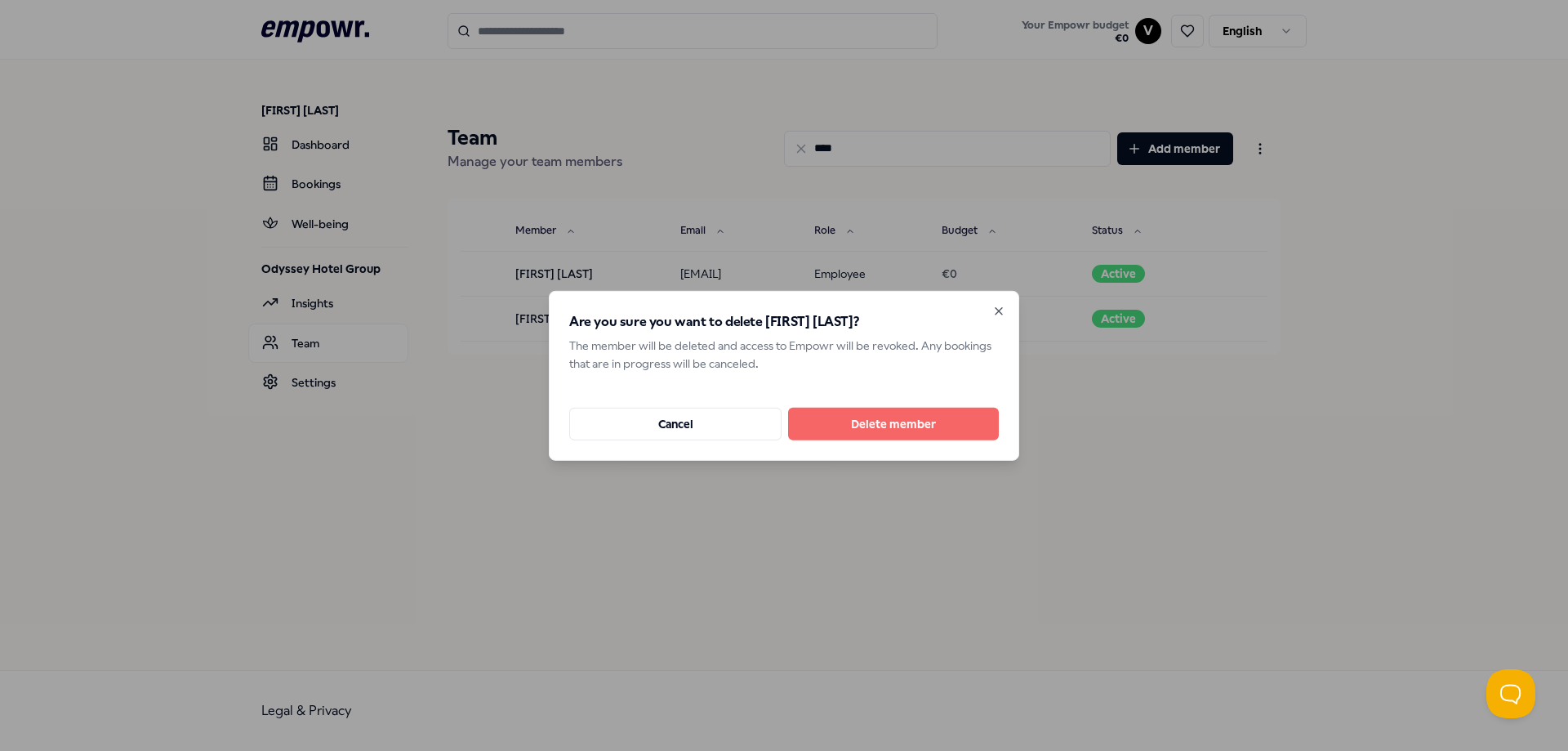 click on "Delete member" at bounding box center [893, 424] 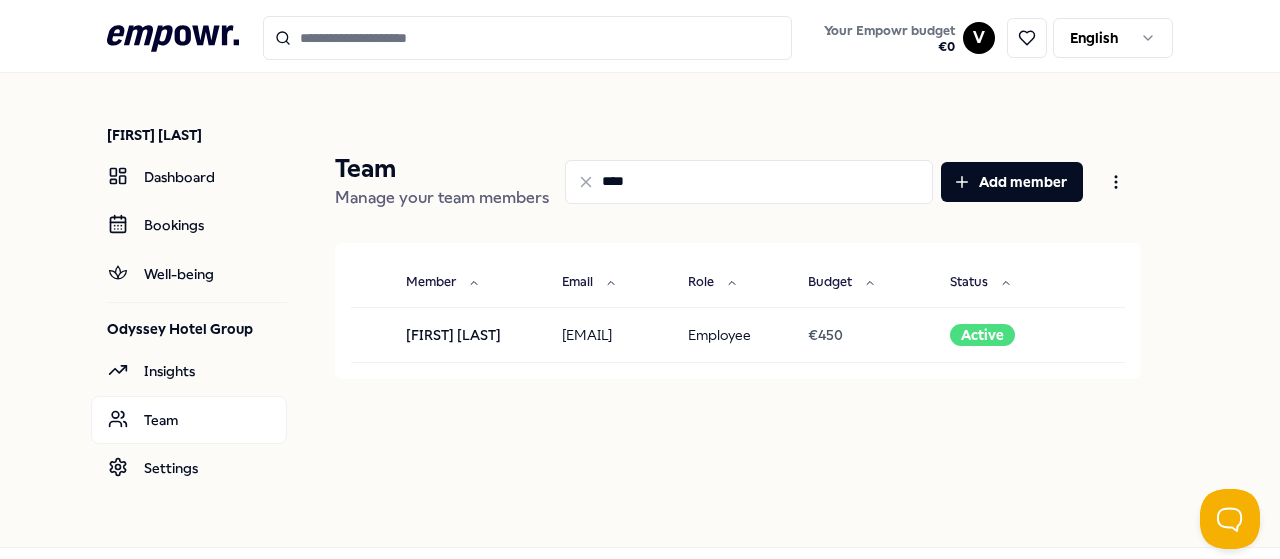 drag, startPoint x: 644, startPoint y: 184, endPoint x: 536, endPoint y: 149, distance: 113.52973 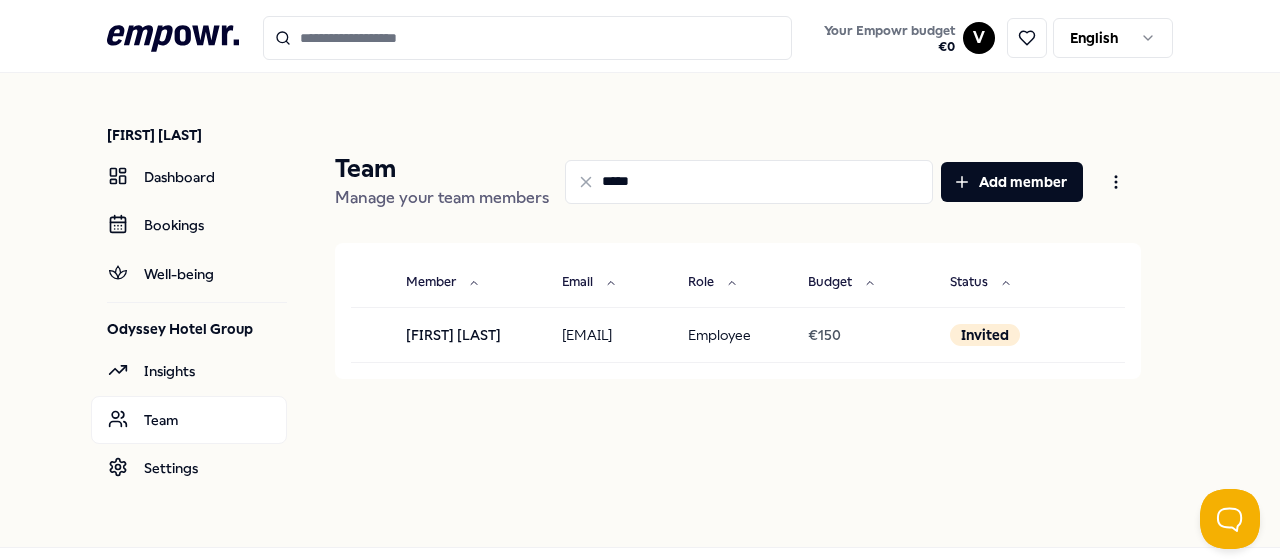 drag, startPoint x: 650, startPoint y: 195, endPoint x: 562, endPoint y: 198, distance: 88.051125 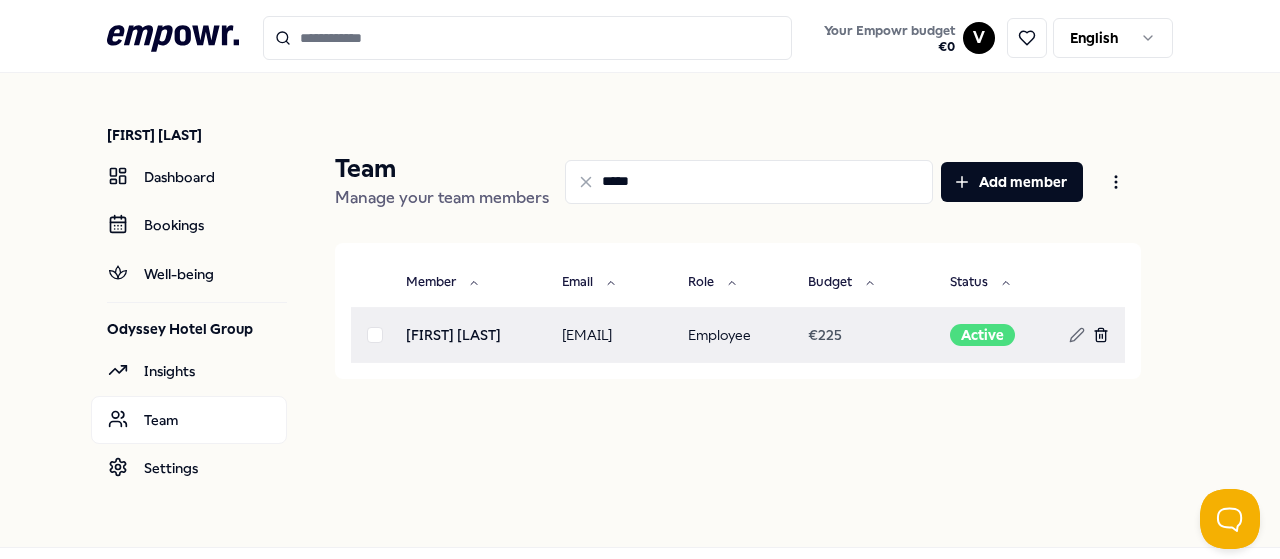 click 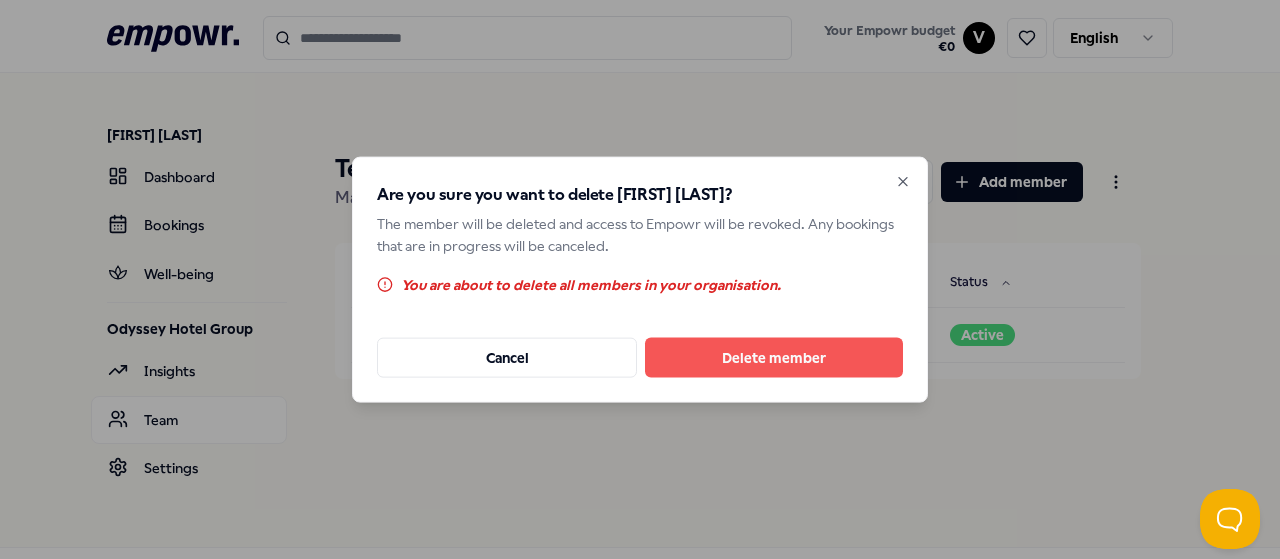 click on "Delete member" at bounding box center [774, 358] 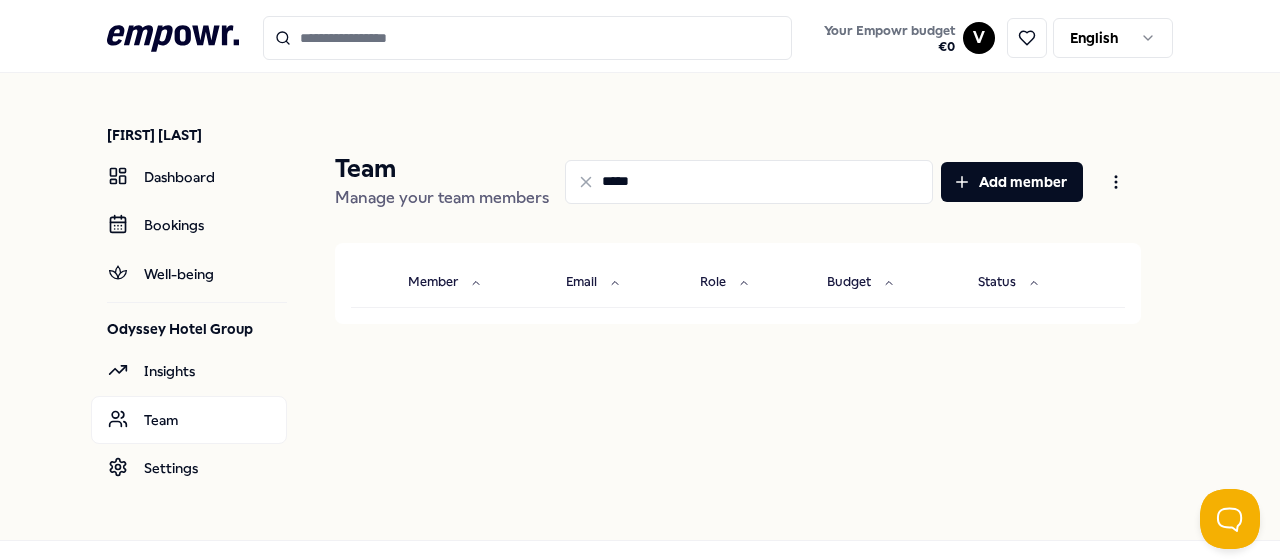 drag, startPoint x: 718, startPoint y: 201, endPoint x: 606, endPoint y: 200, distance: 112.00446 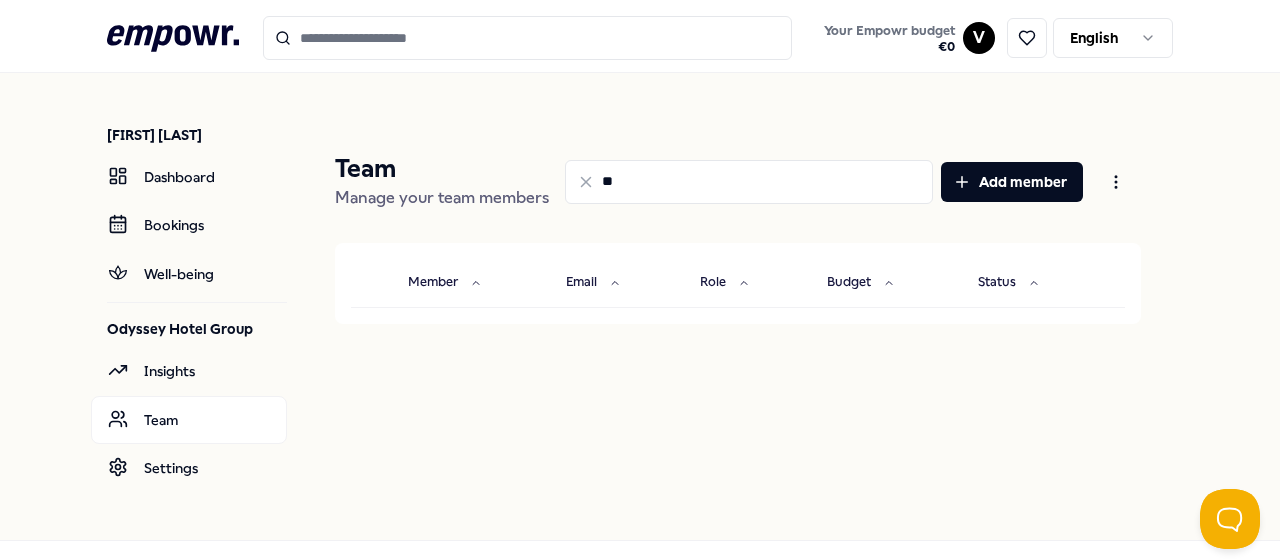type on "*" 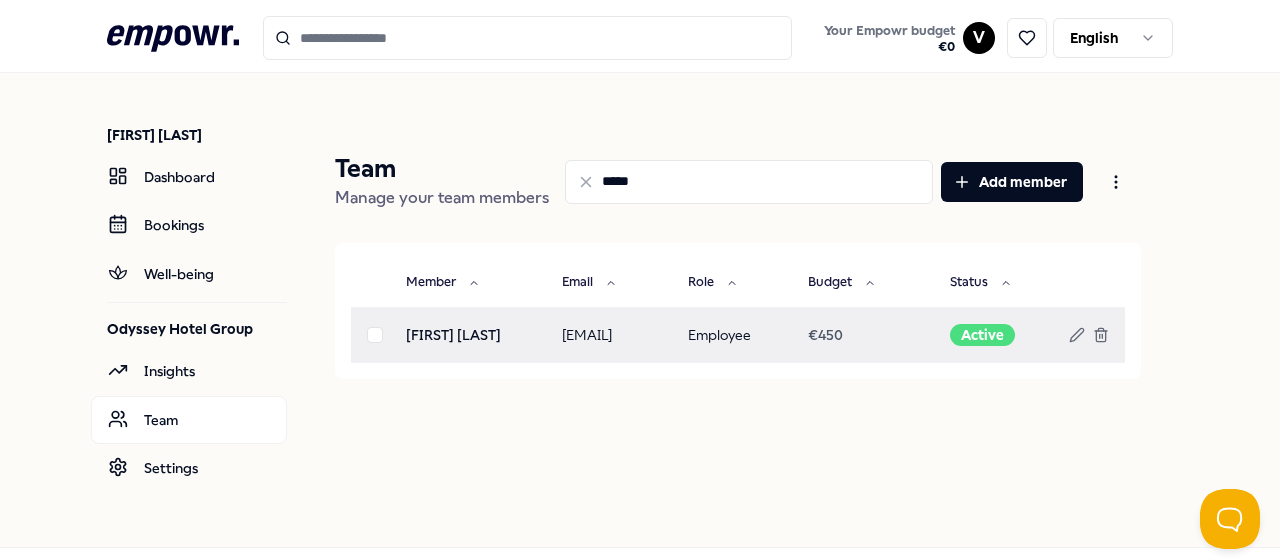click at bounding box center (1097, 334) 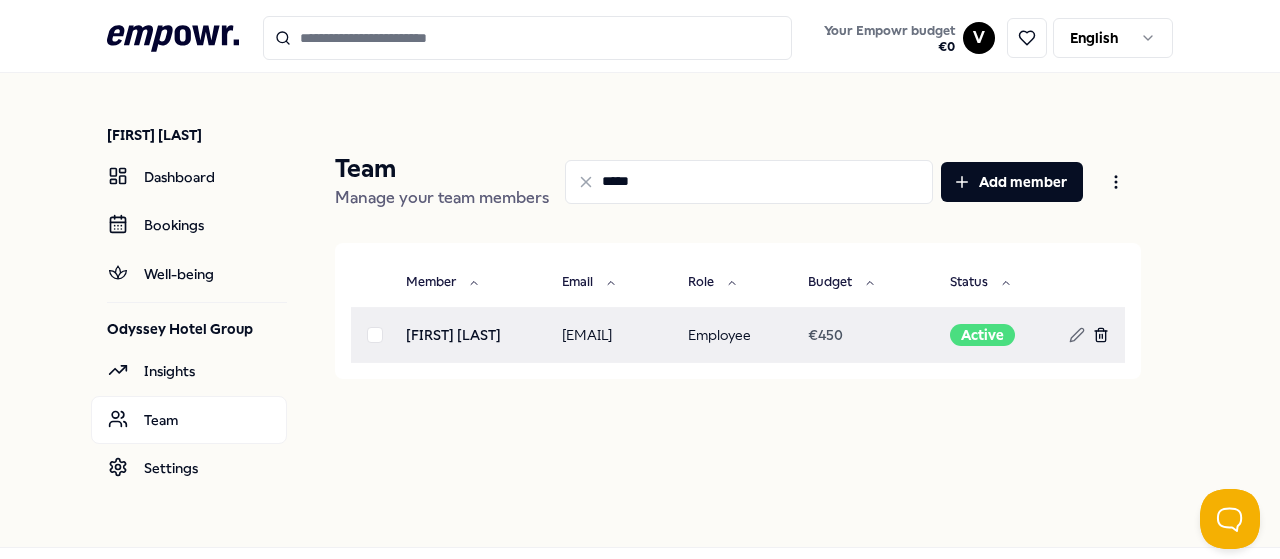 click 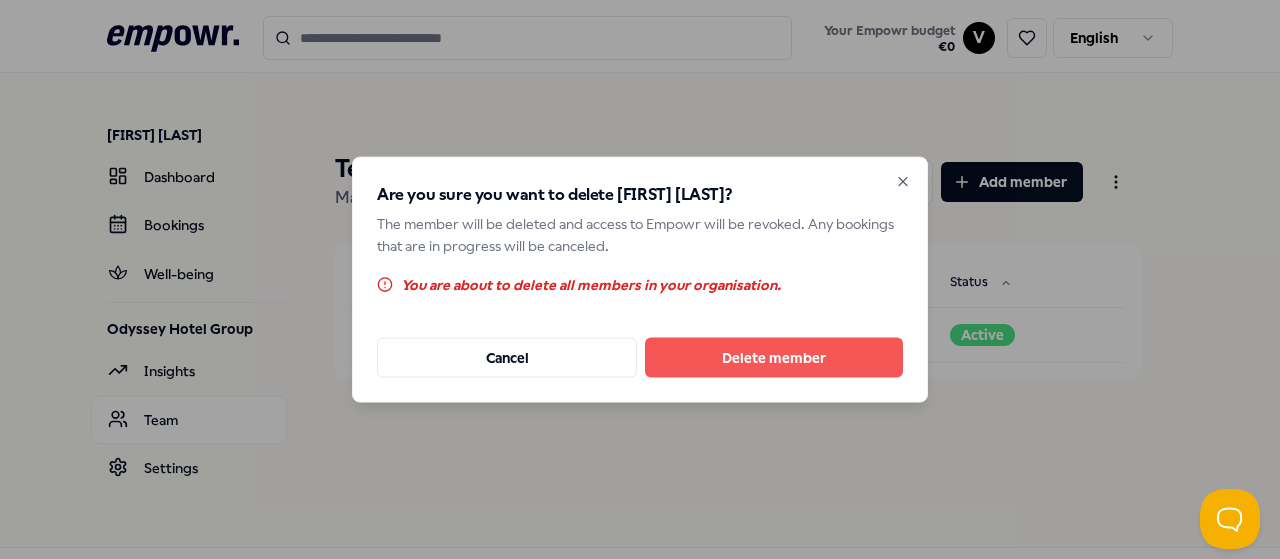 click on "Delete member" at bounding box center [774, 358] 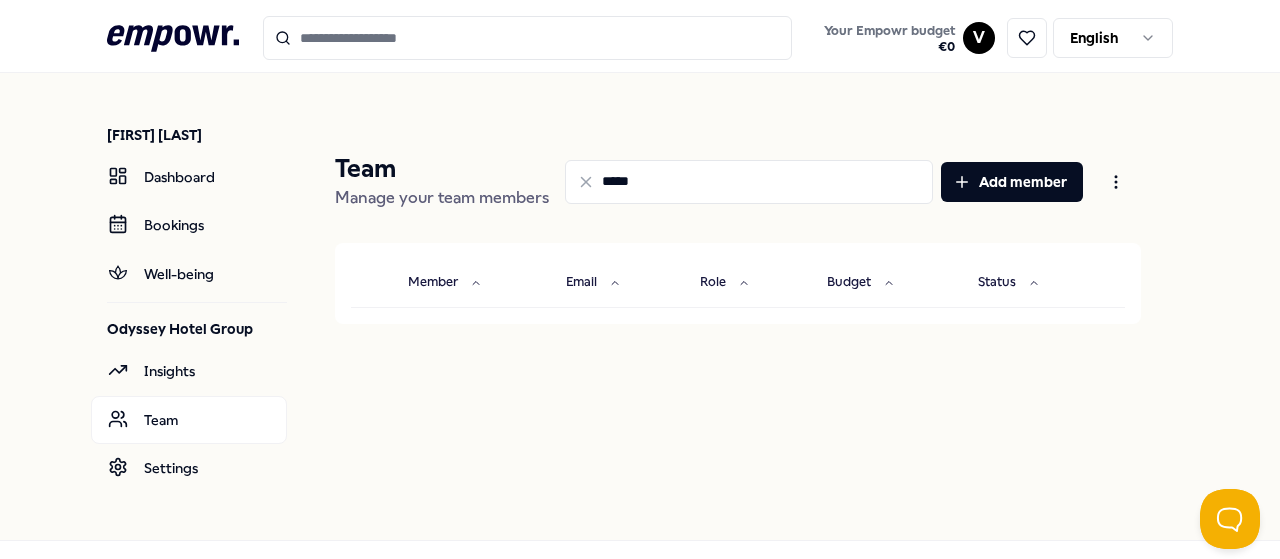 drag, startPoint x: 704, startPoint y: 191, endPoint x: 508, endPoint y: 169, distance: 197.23083 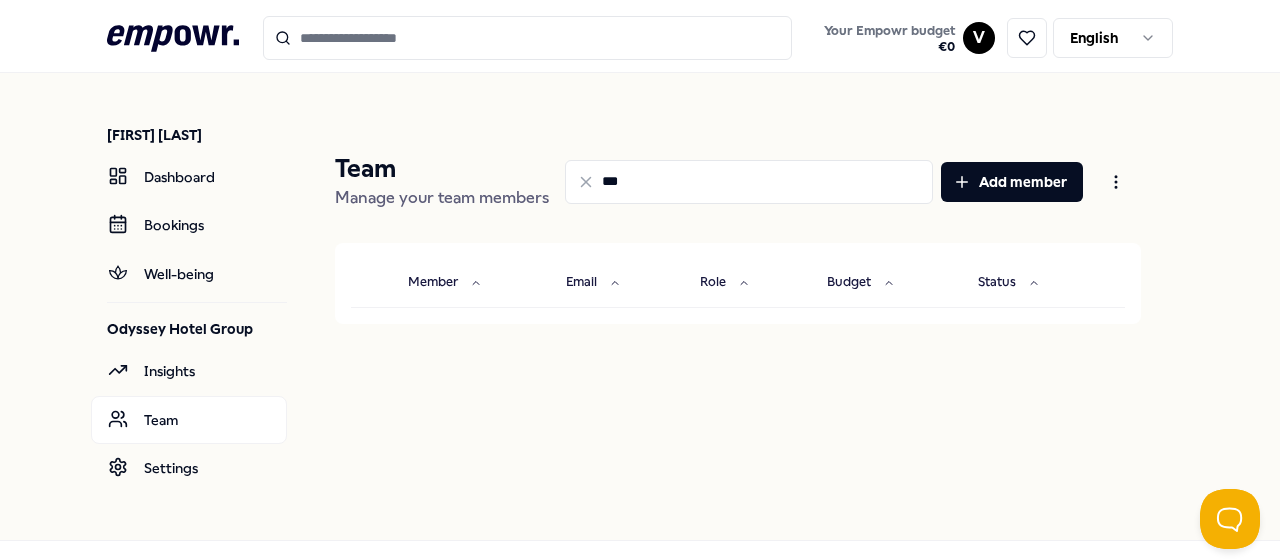 type on "****" 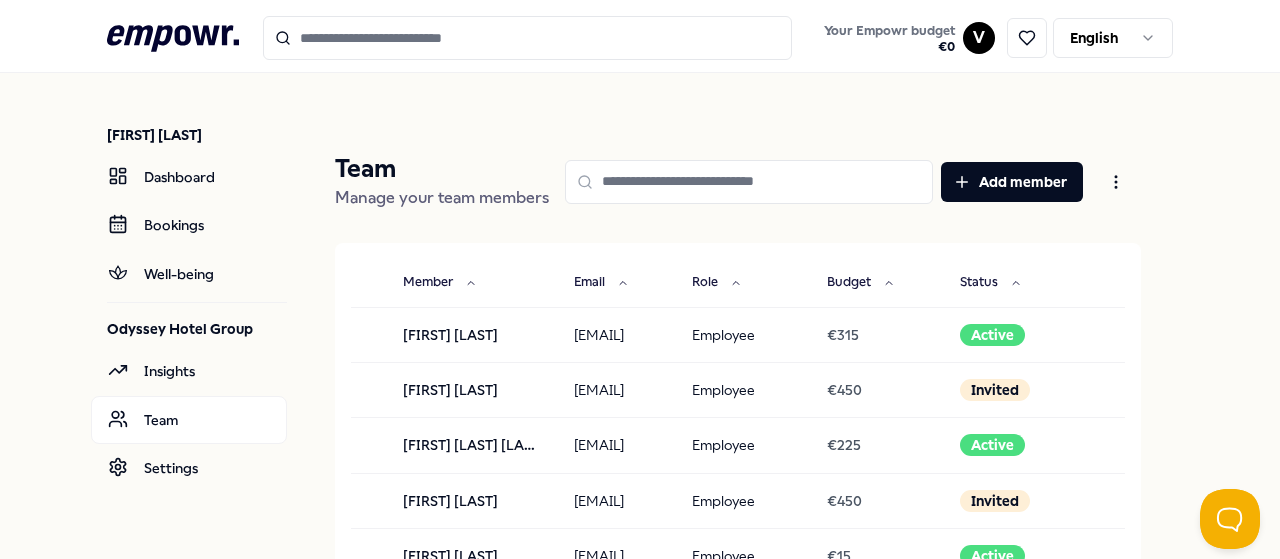 scroll, scrollTop: 0, scrollLeft: 0, axis: both 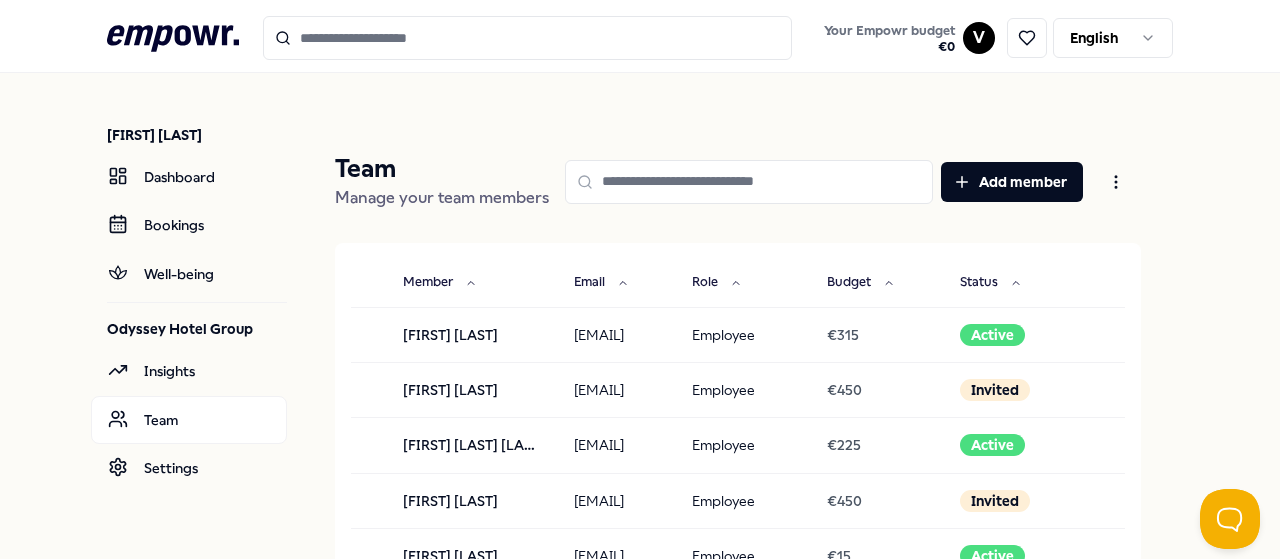 click at bounding box center [749, 182] 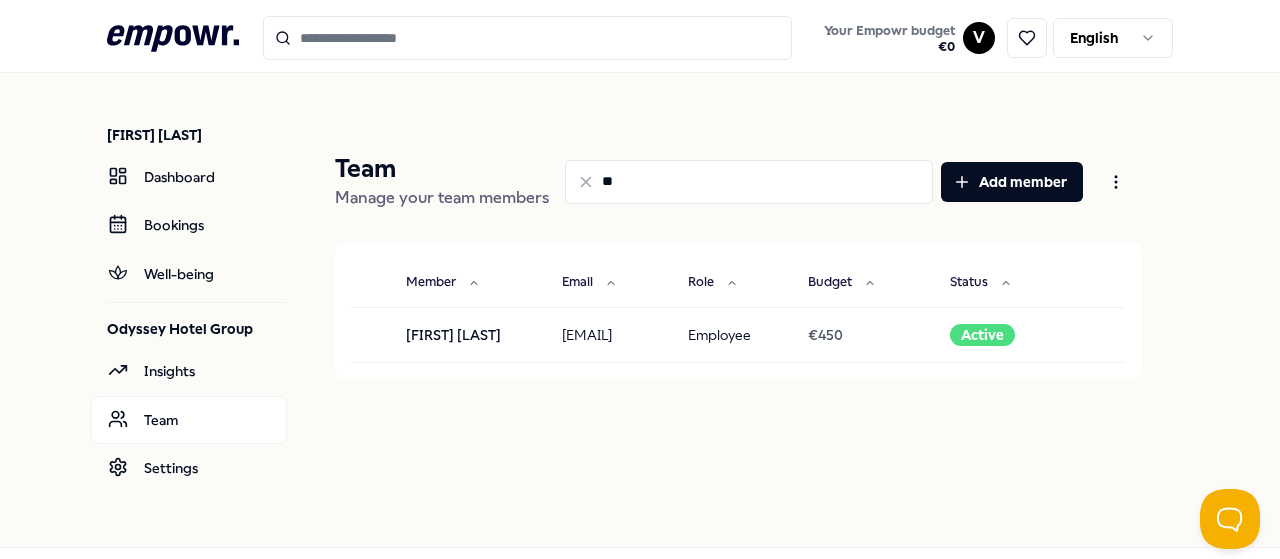 type on "*" 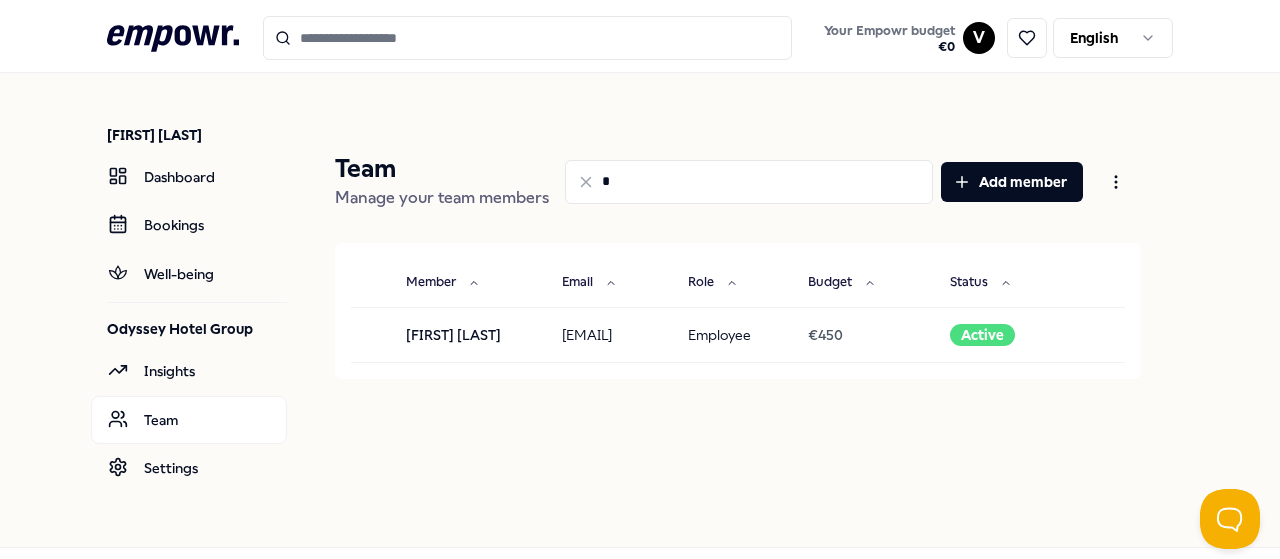 type 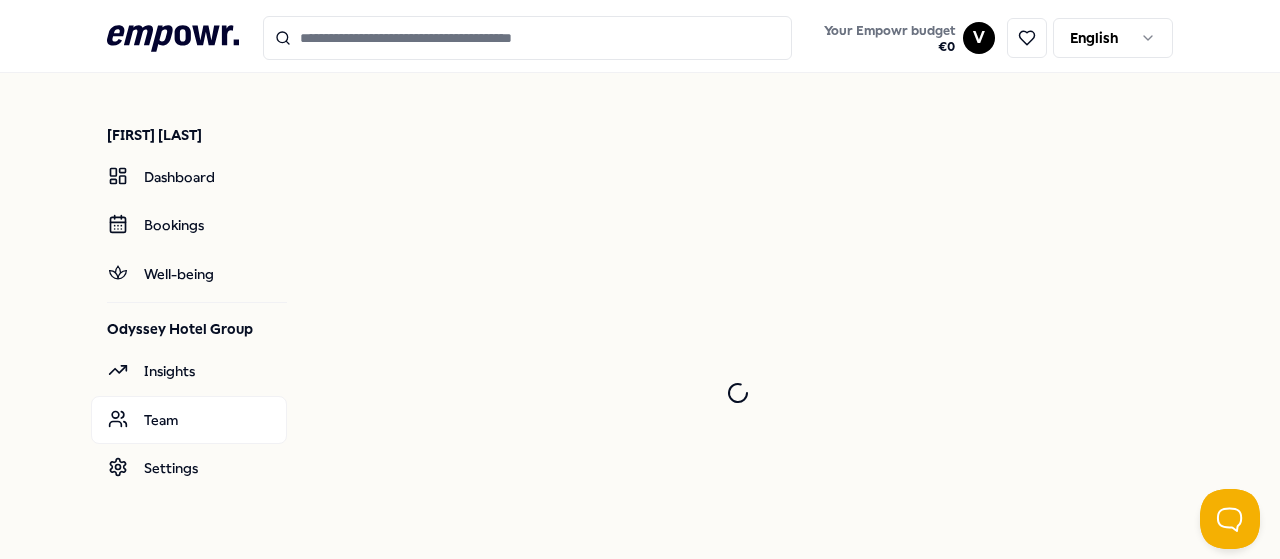 scroll, scrollTop: 0, scrollLeft: 0, axis: both 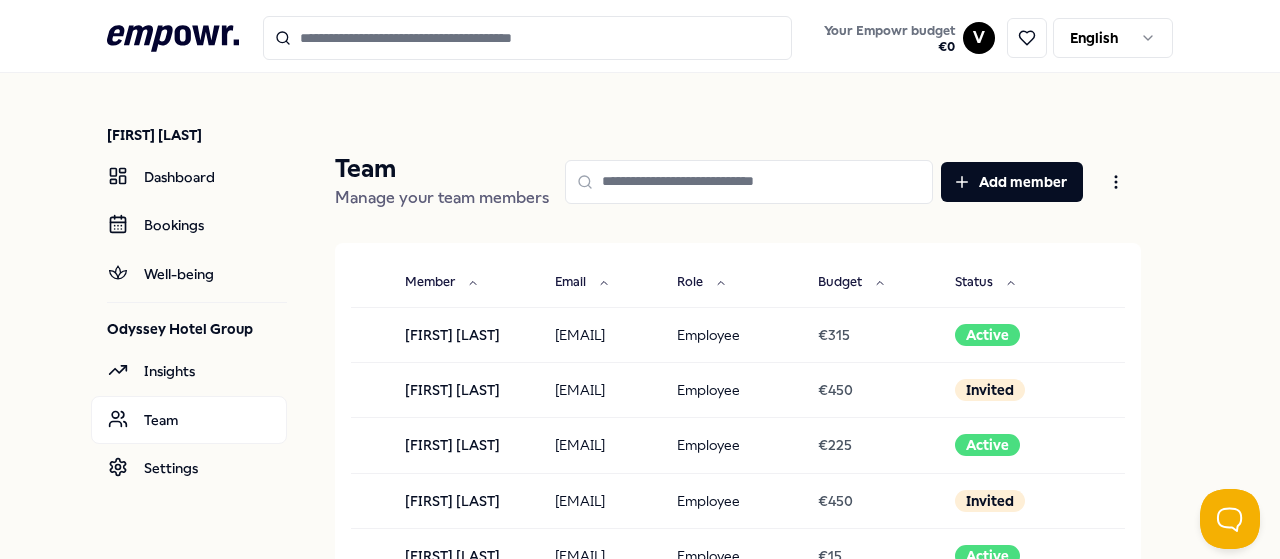 click at bounding box center [749, 182] 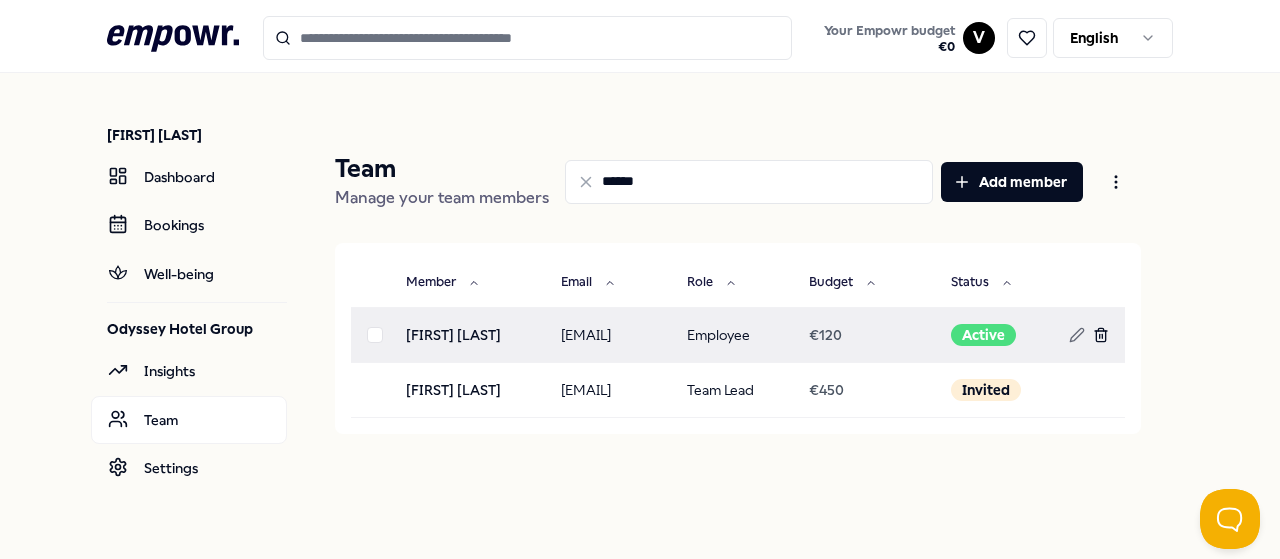 click 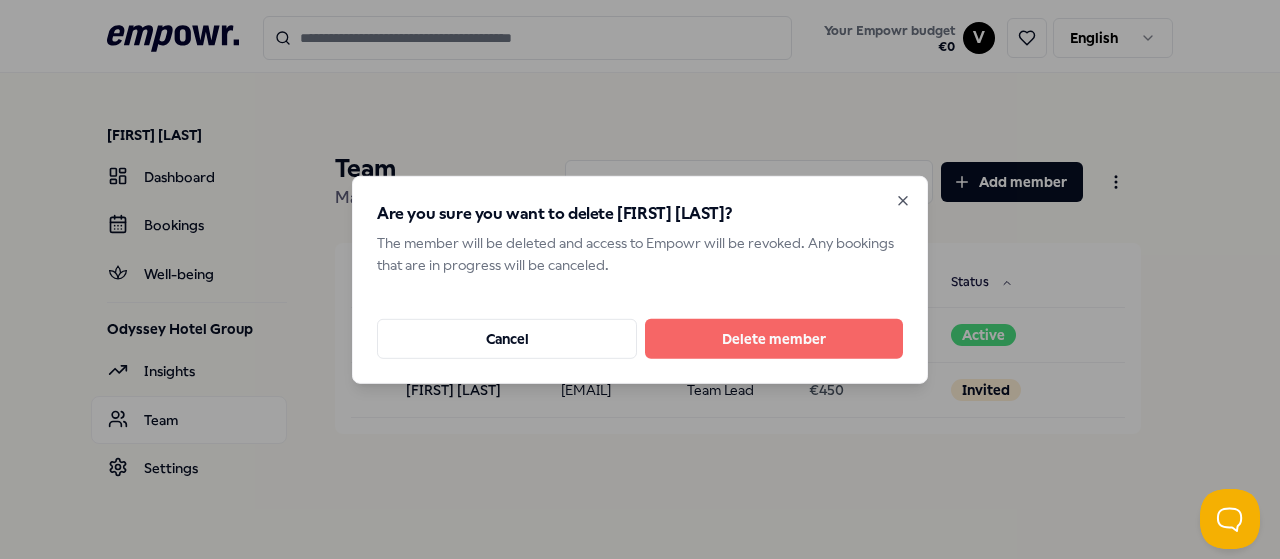 click on "Delete member" at bounding box center [774, 339] 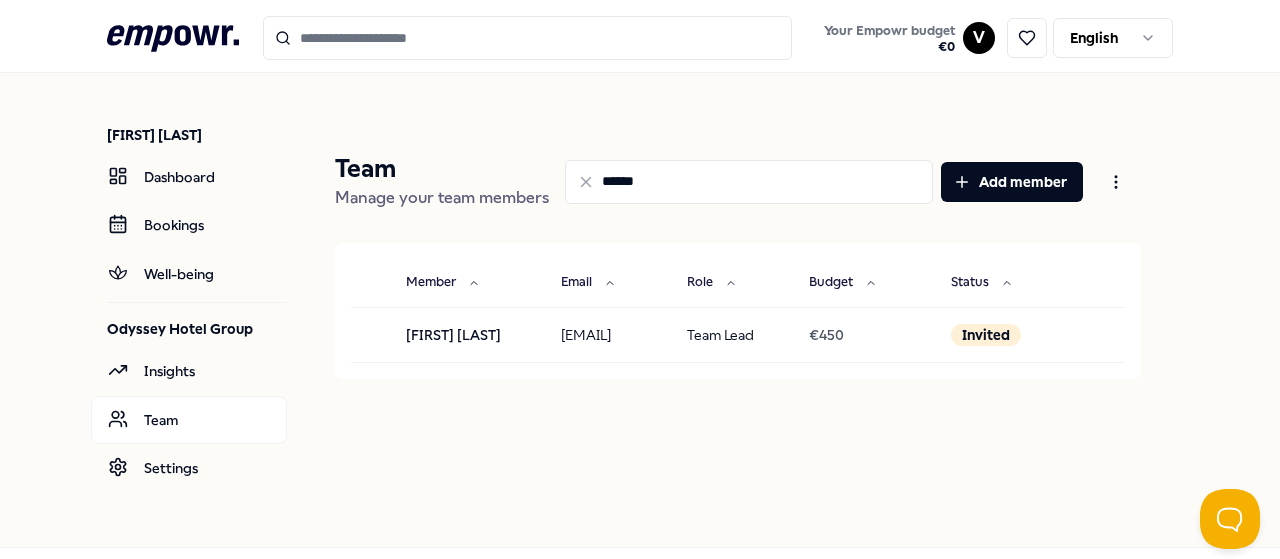 drag, startPoint x: 630, startPoint y: 199, endPoint x: 481, endPoint y: 217, distance: 150.08331 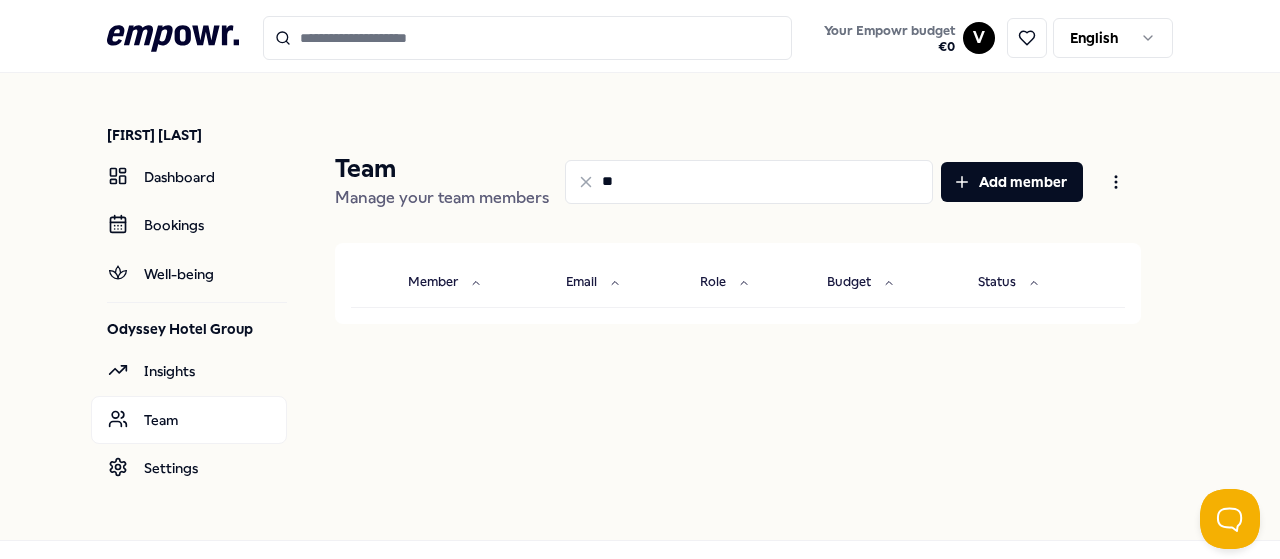 type on "*" 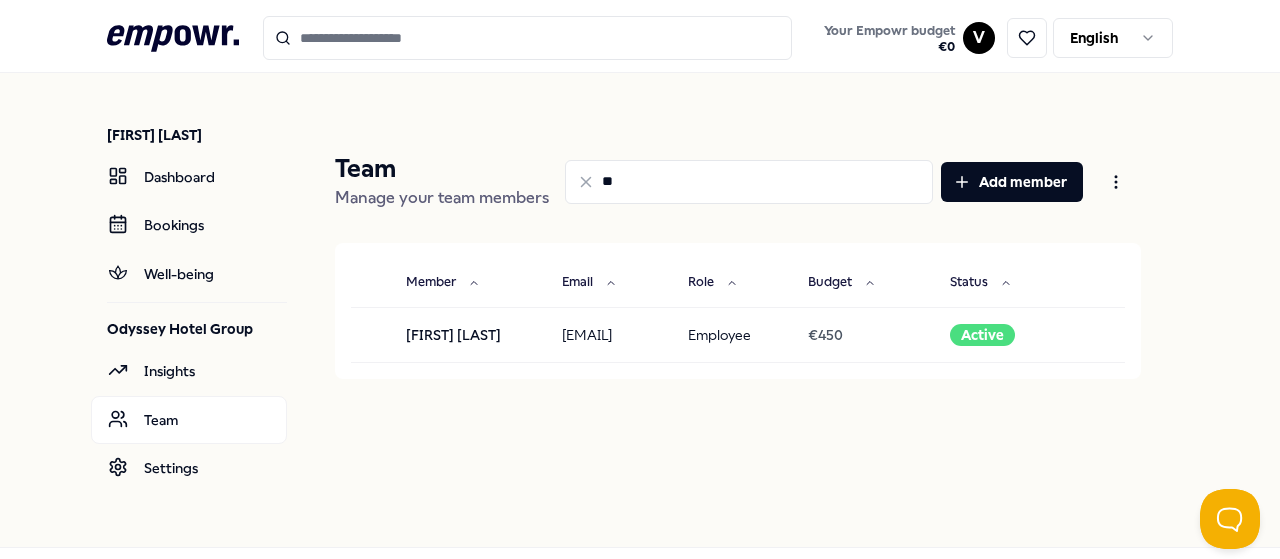 type on "*" 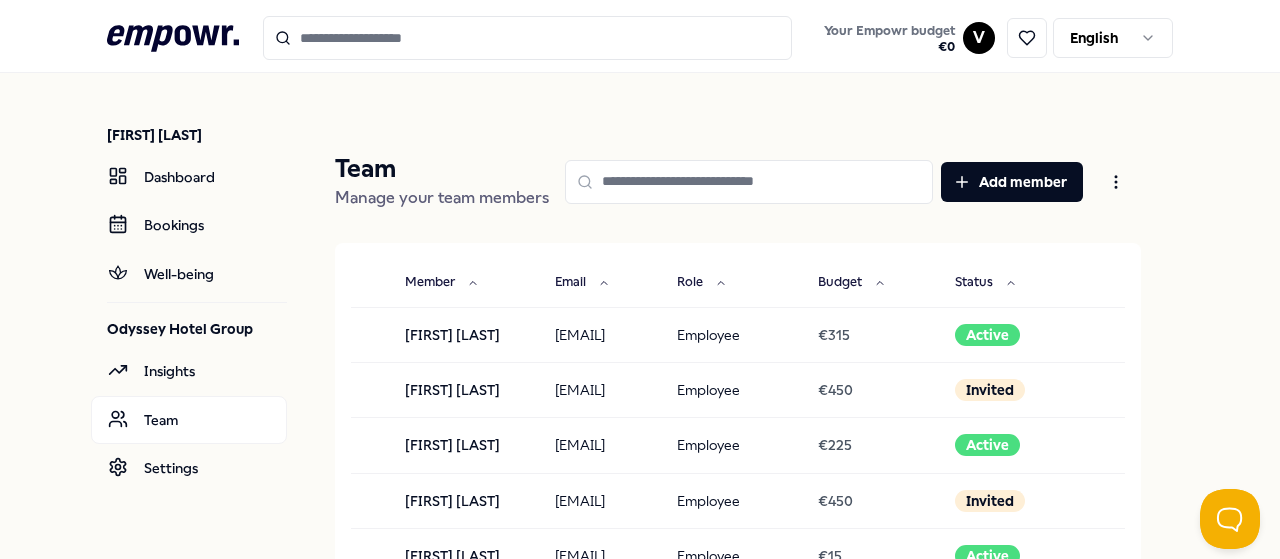 type 